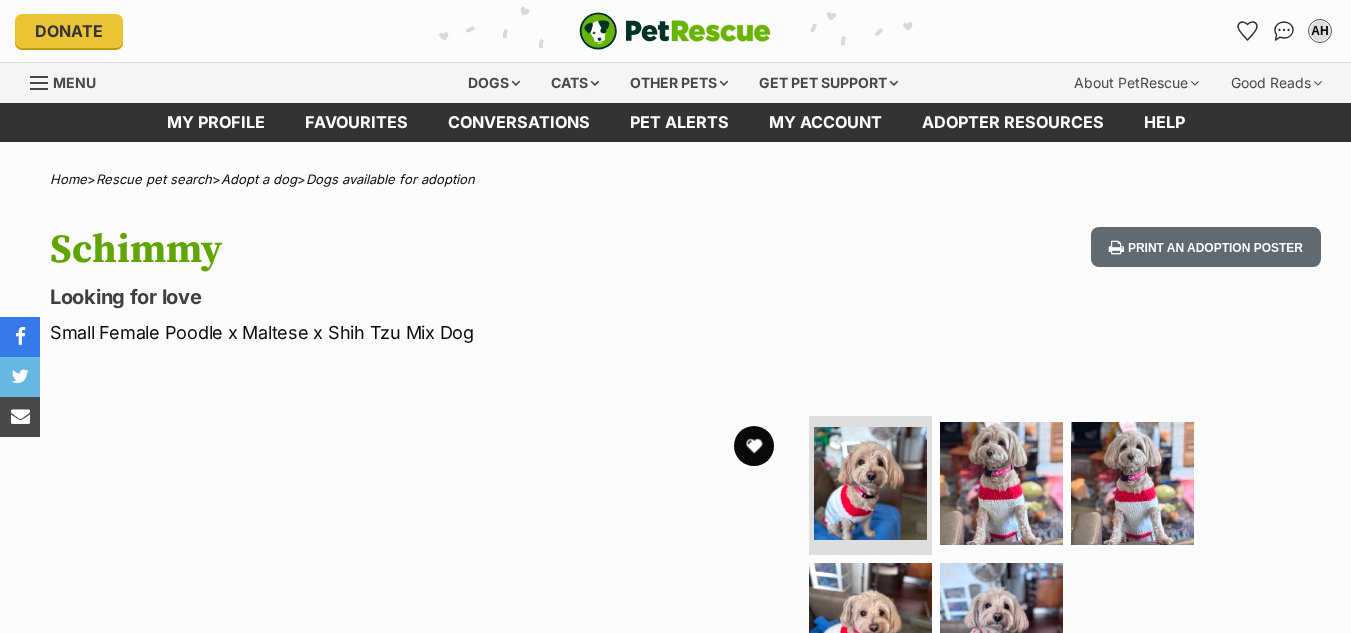 scroll, scrollTop: 0, scrollLeft: 0, axis: both 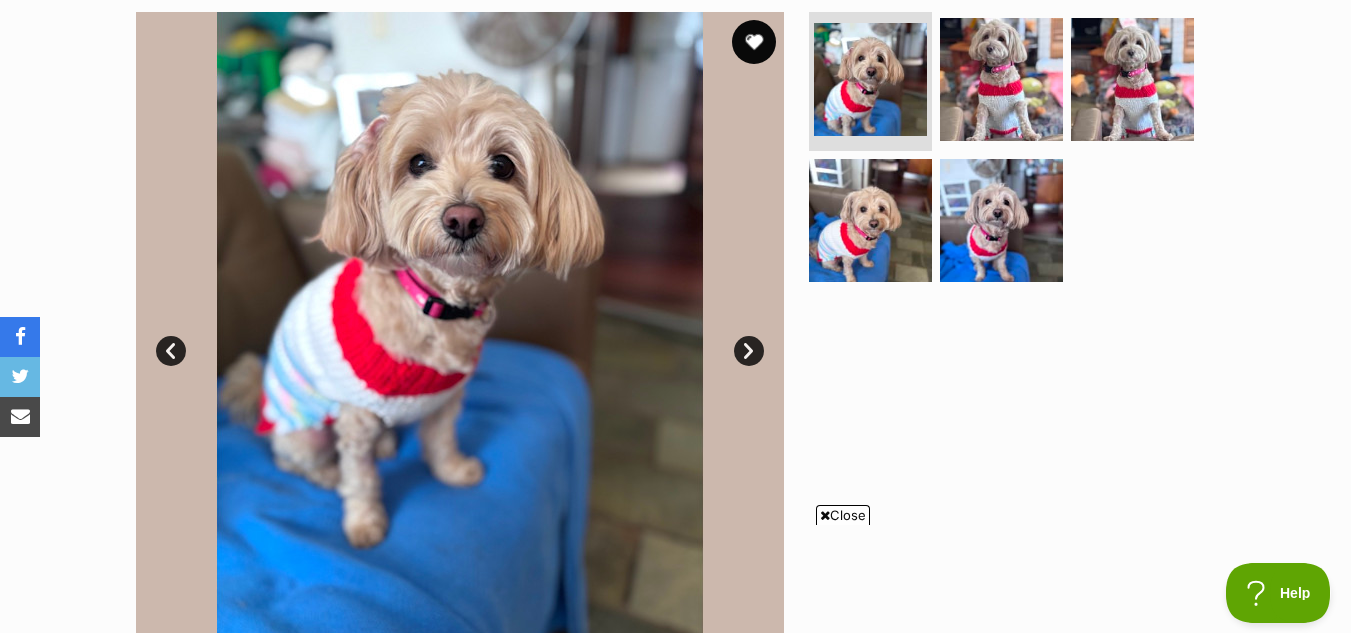 click at bounding box center [754, 42] 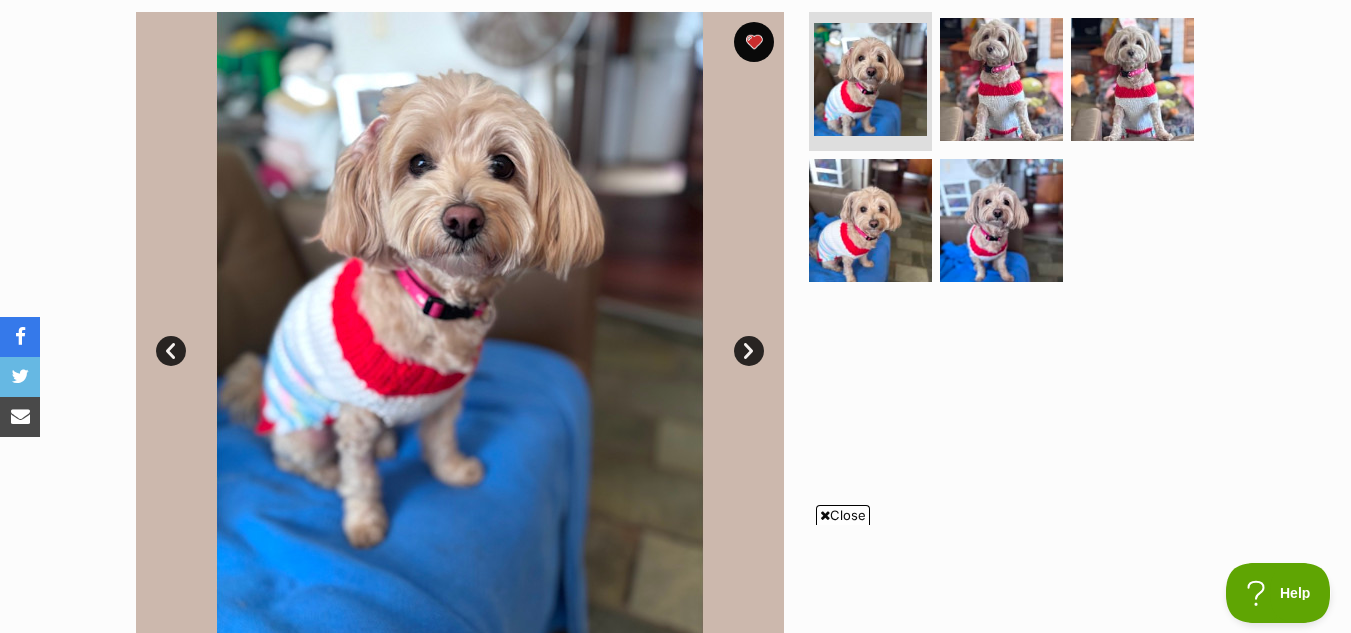 click on "Close" at bounding box center [843, 515] 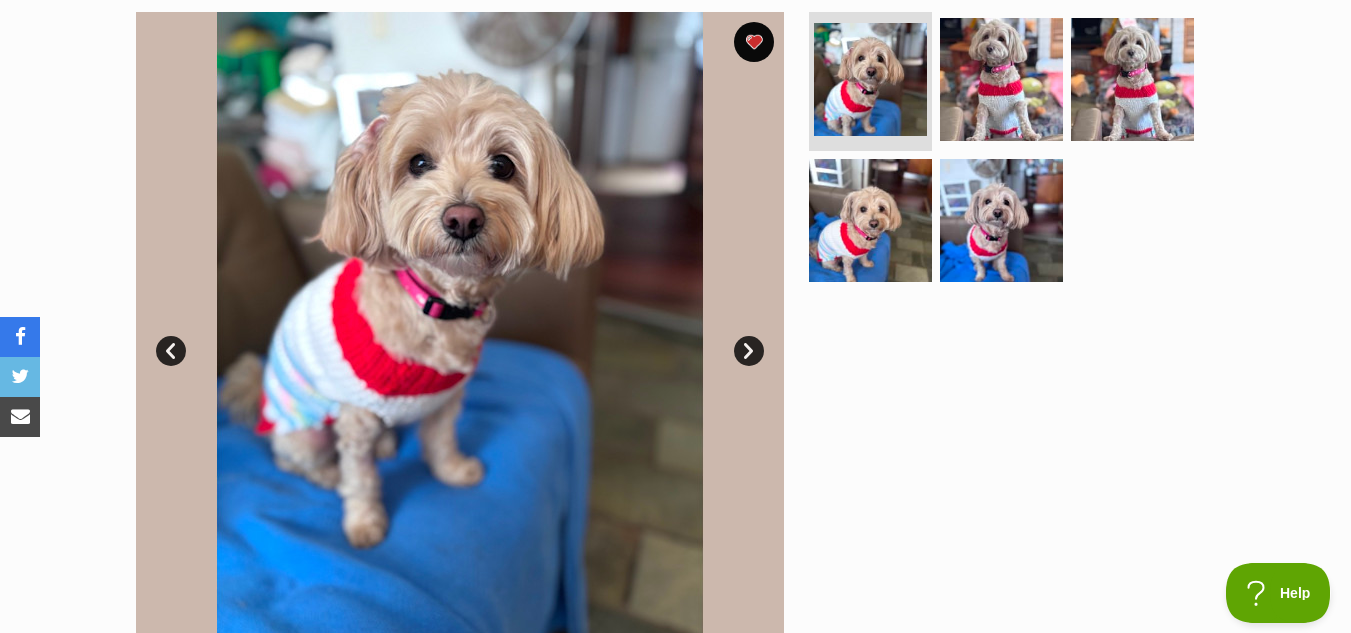 click on "Next" at bounding box center [749, 351] 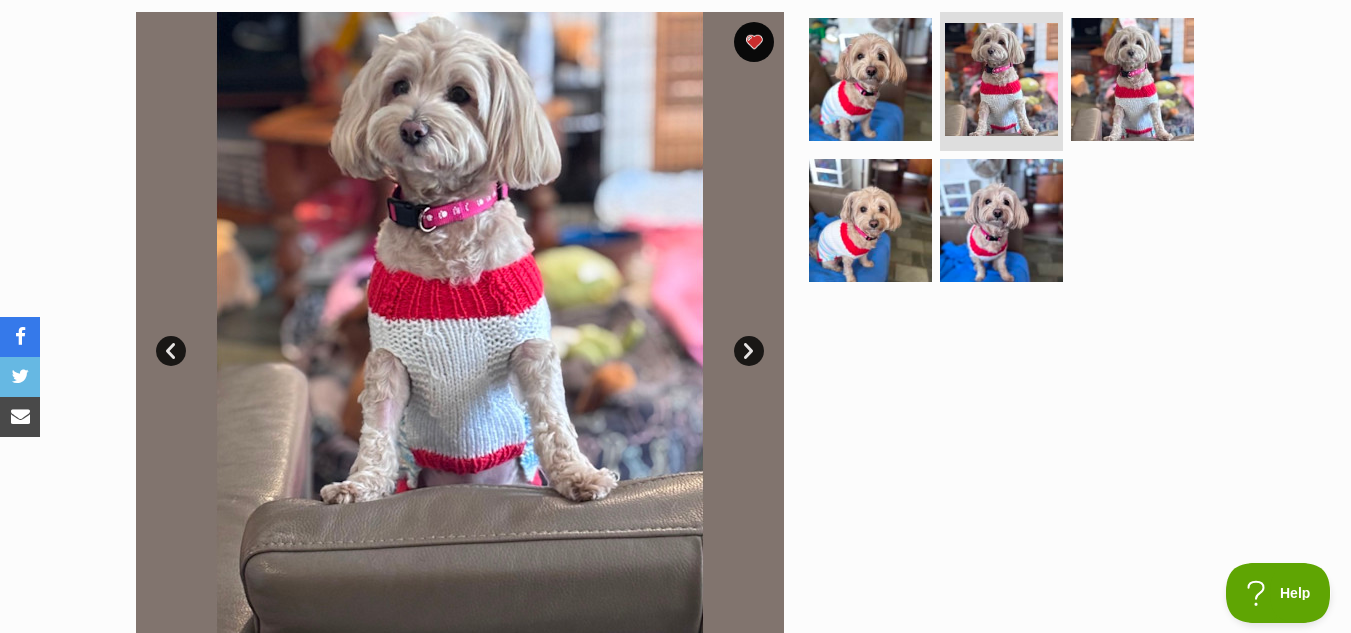 click on "Next" at bounding box center (749, 351) 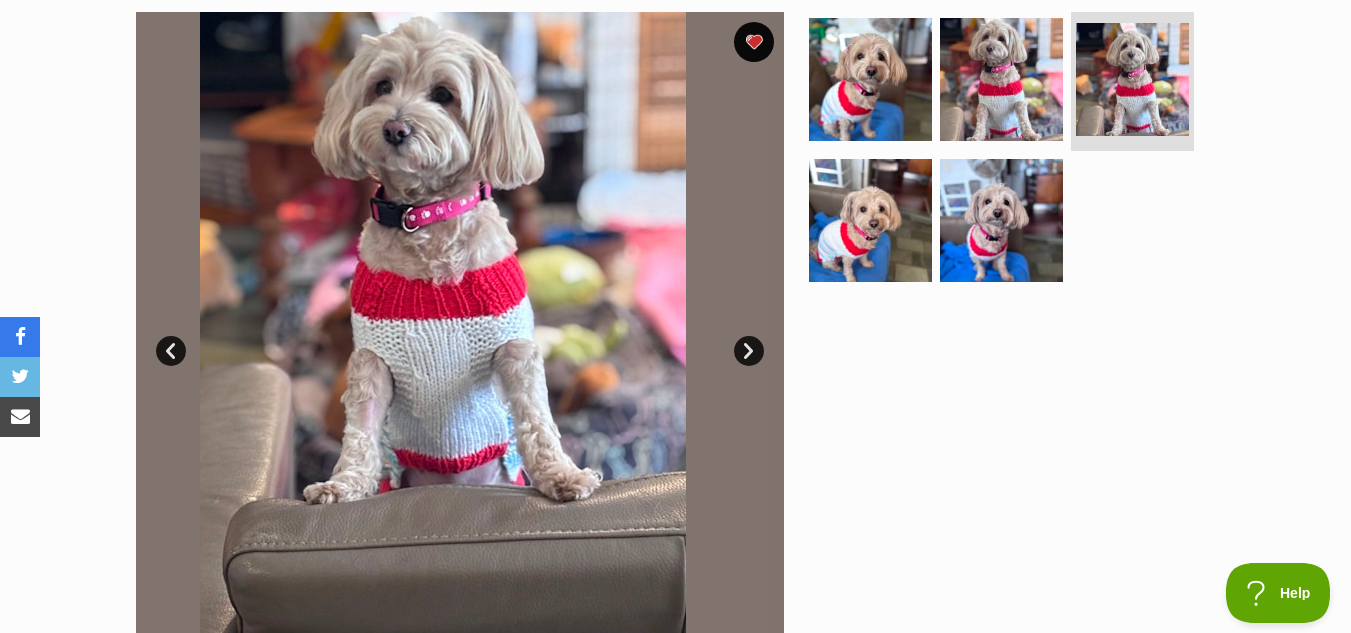 click on "Next" at bounding box center [749, 351] 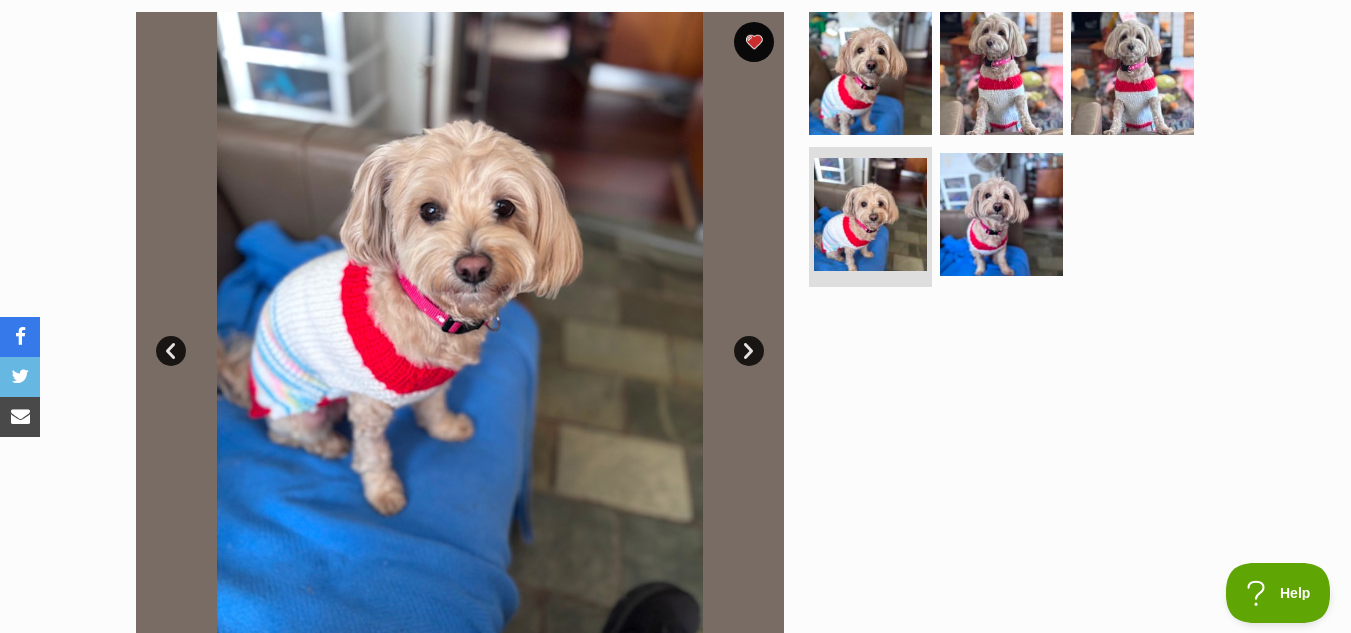 click on "Next" at bounding box center [749, 351] 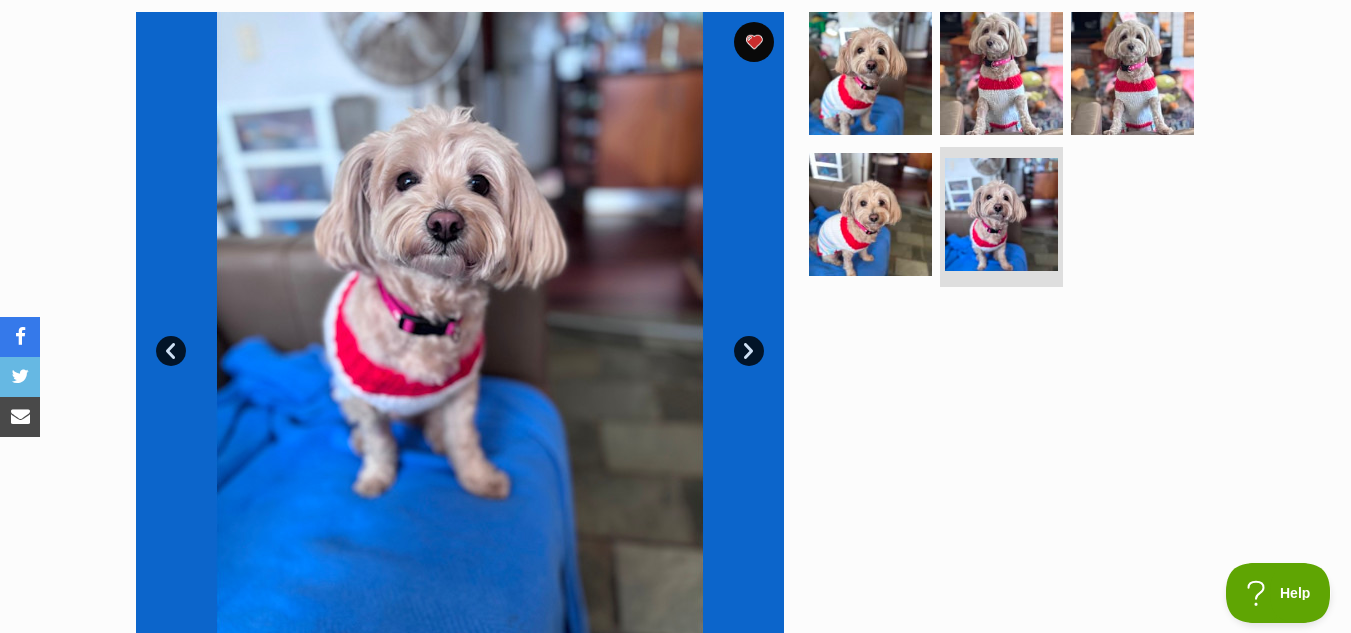 click on "Next" at bounding box center [749, 351] 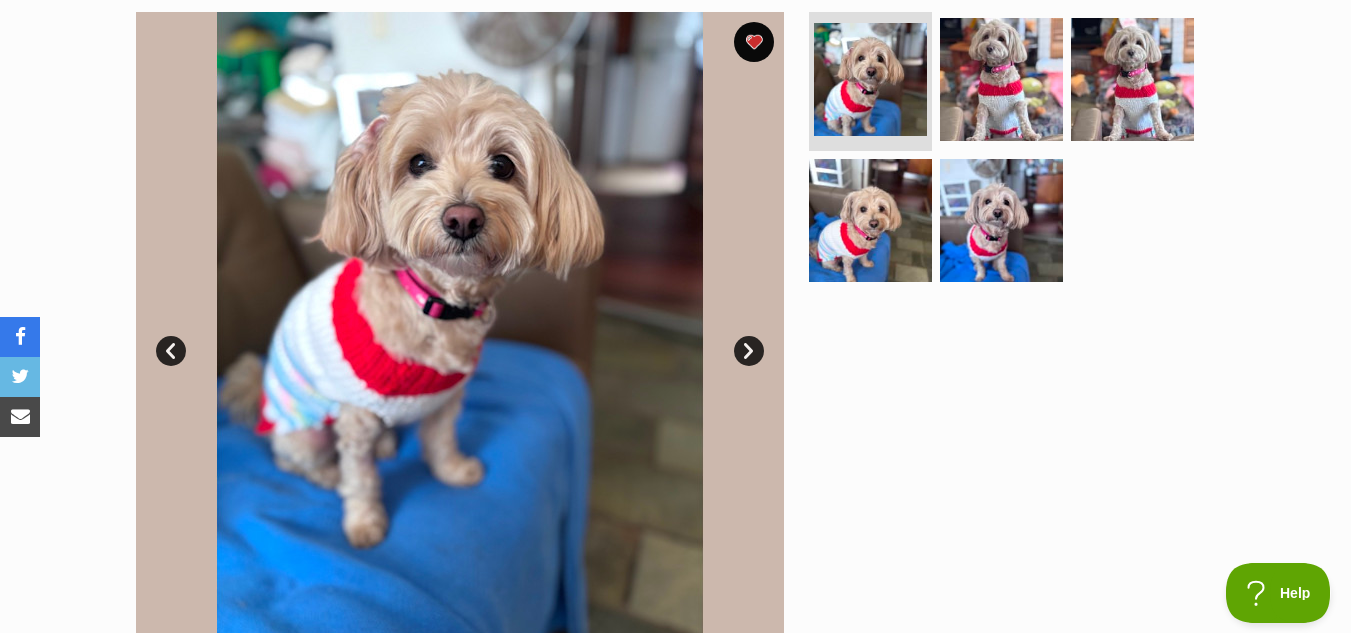 click on "Next" at bounding box center (749, 351) 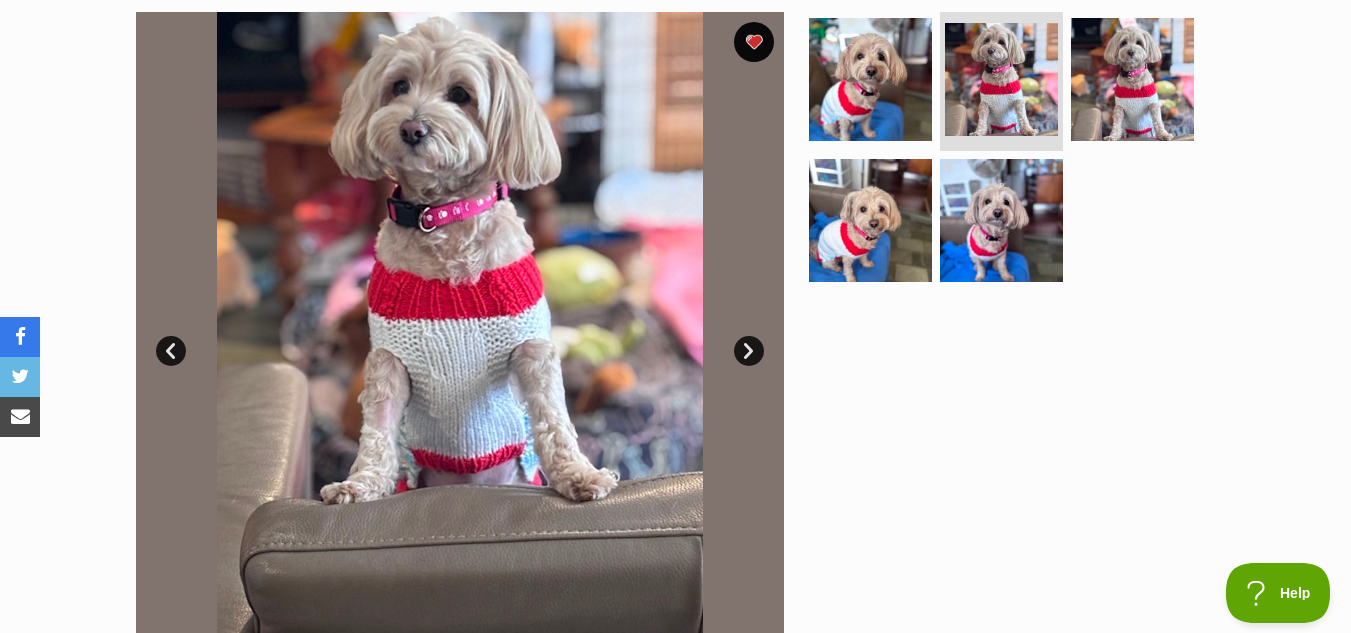 click on "Next" at bounding box center [749, 351] 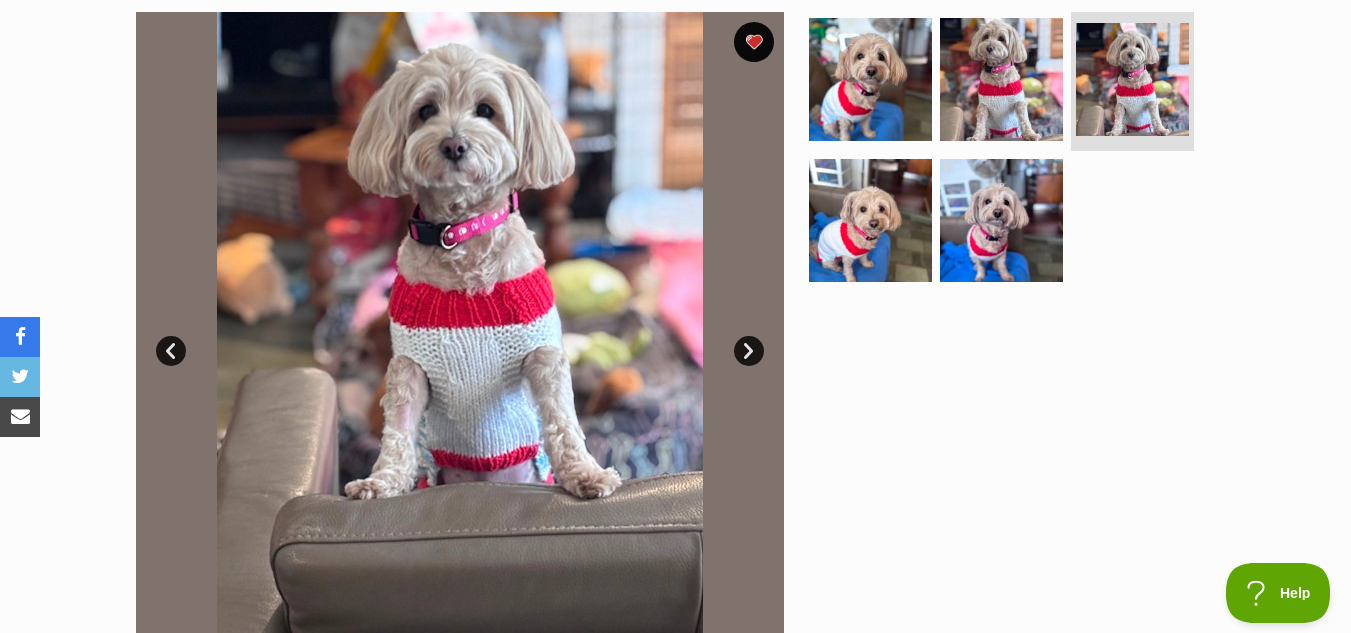 click on "Next" at bounding box center (749, 351) 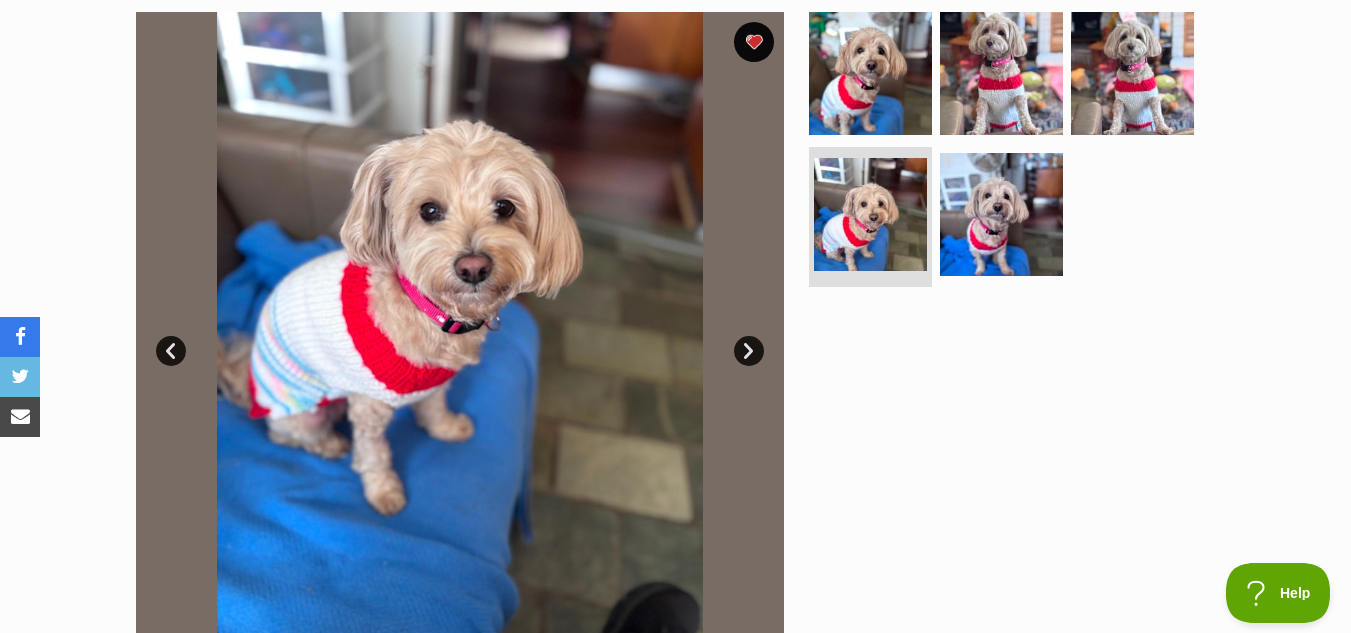 click on "Next" at bounding box center (749, 351) 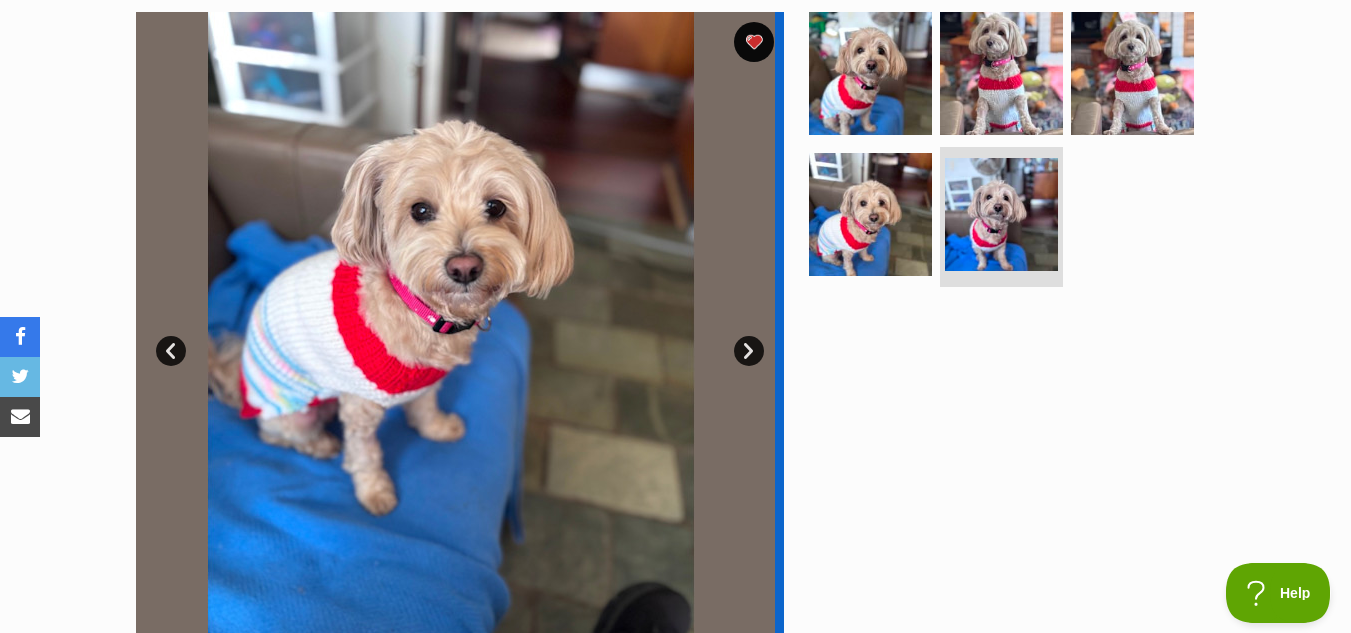 click on "Next" at bounding box center (749, 351) 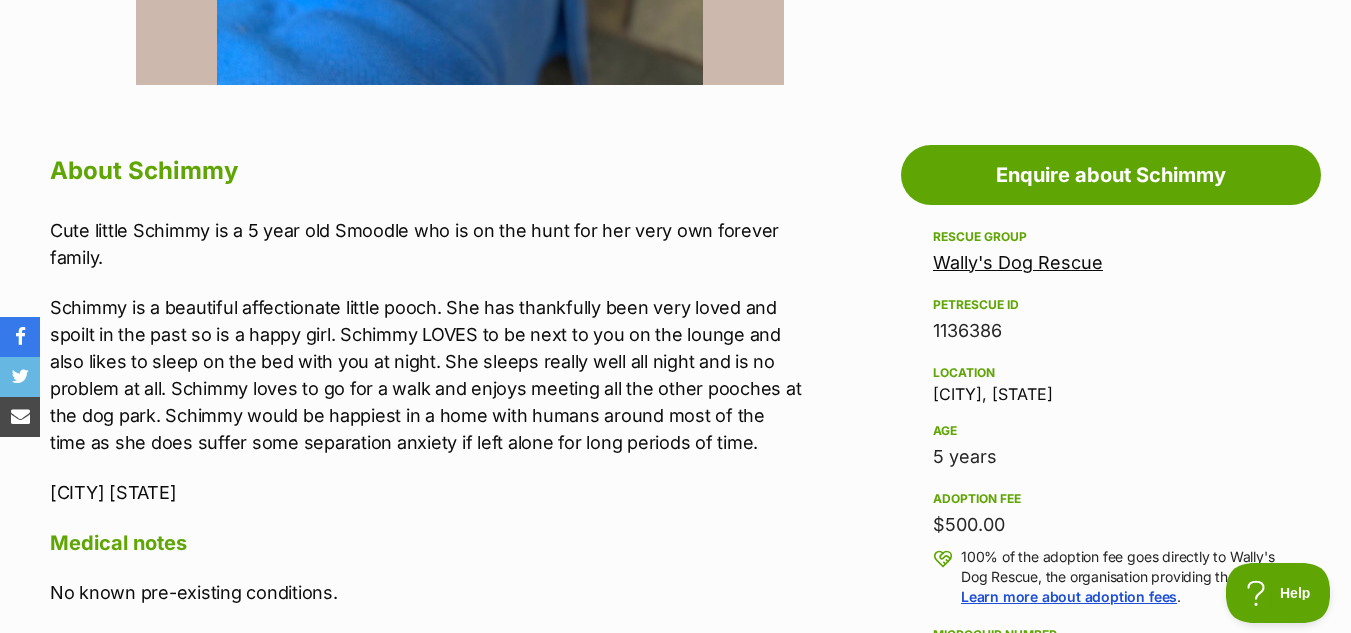 scroll, scrollTop: 972, scrollLeft: 0, axis: vertical 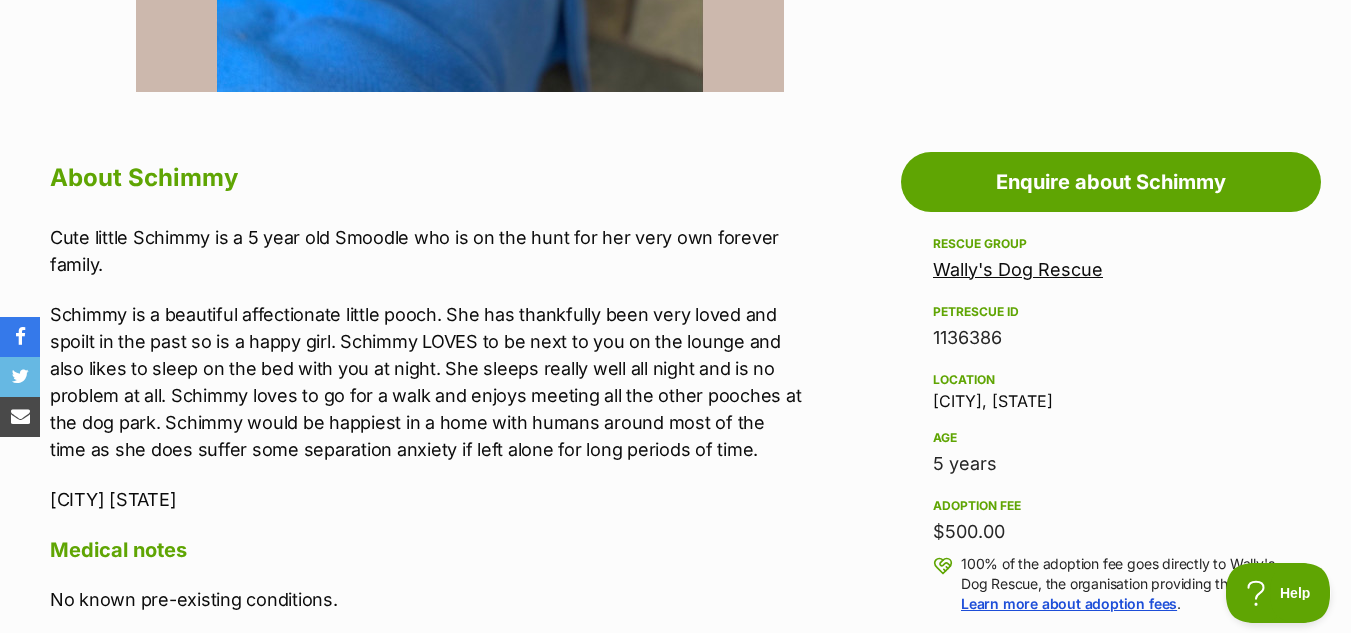 click on "Wally's Dog Rescue" at bounding box center (1018, 269) 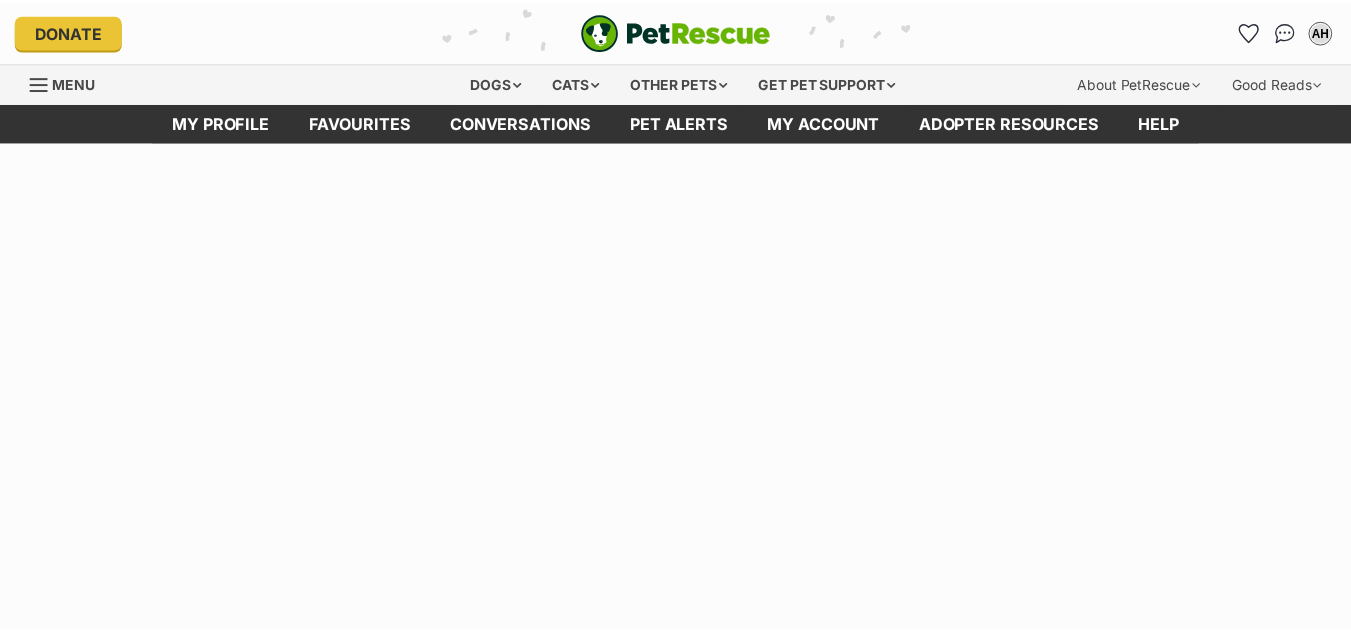 scroll, scrollTop: 0, scrollLeft: 0, axis: both 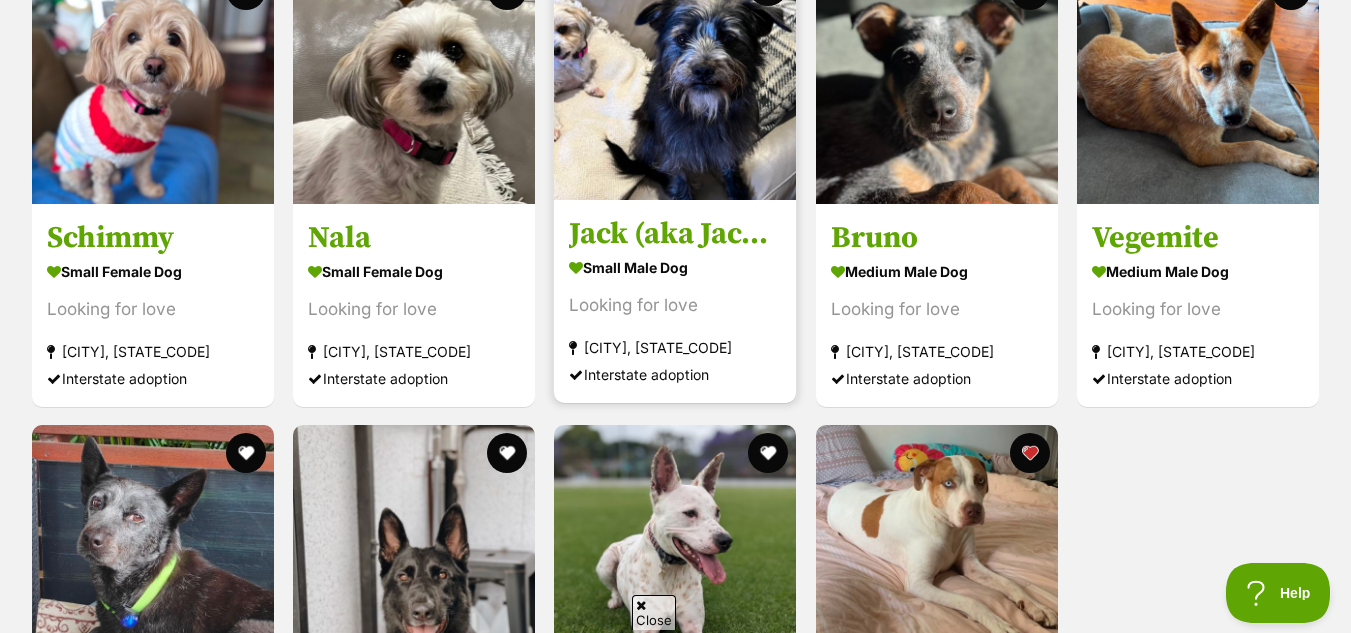 click at bounding box center (675, 79) 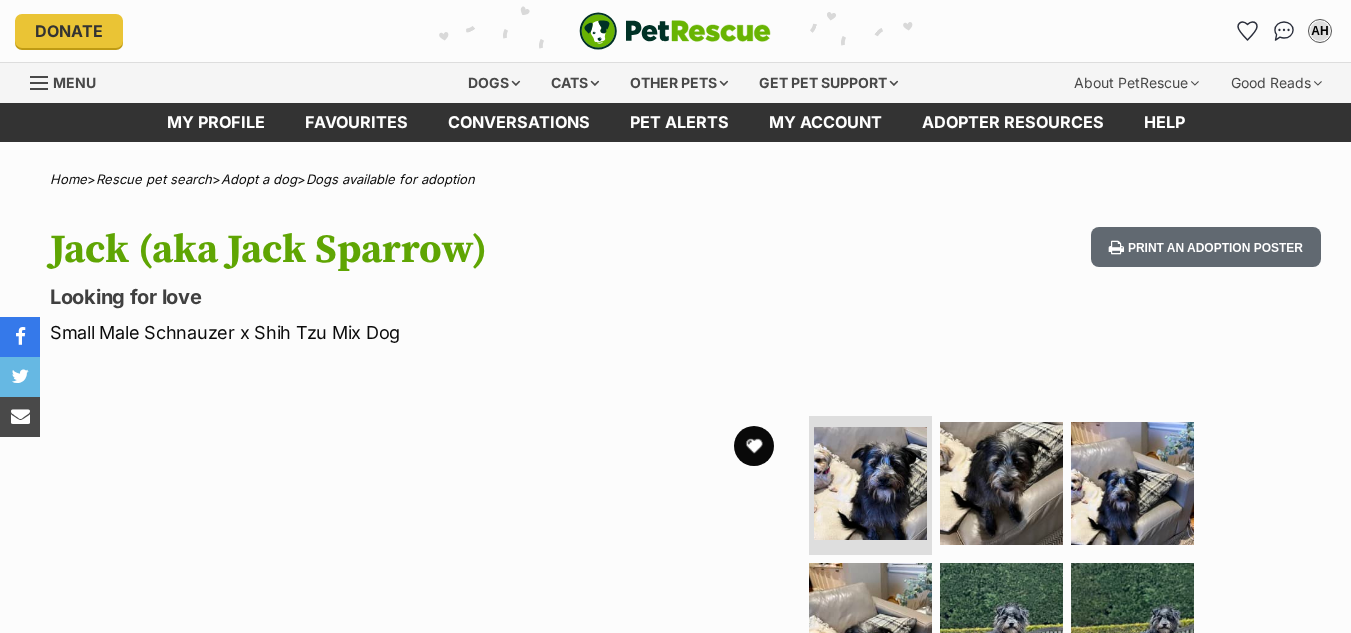 scroll, scrollTop: 0, scrollLeft: 0, axis: both 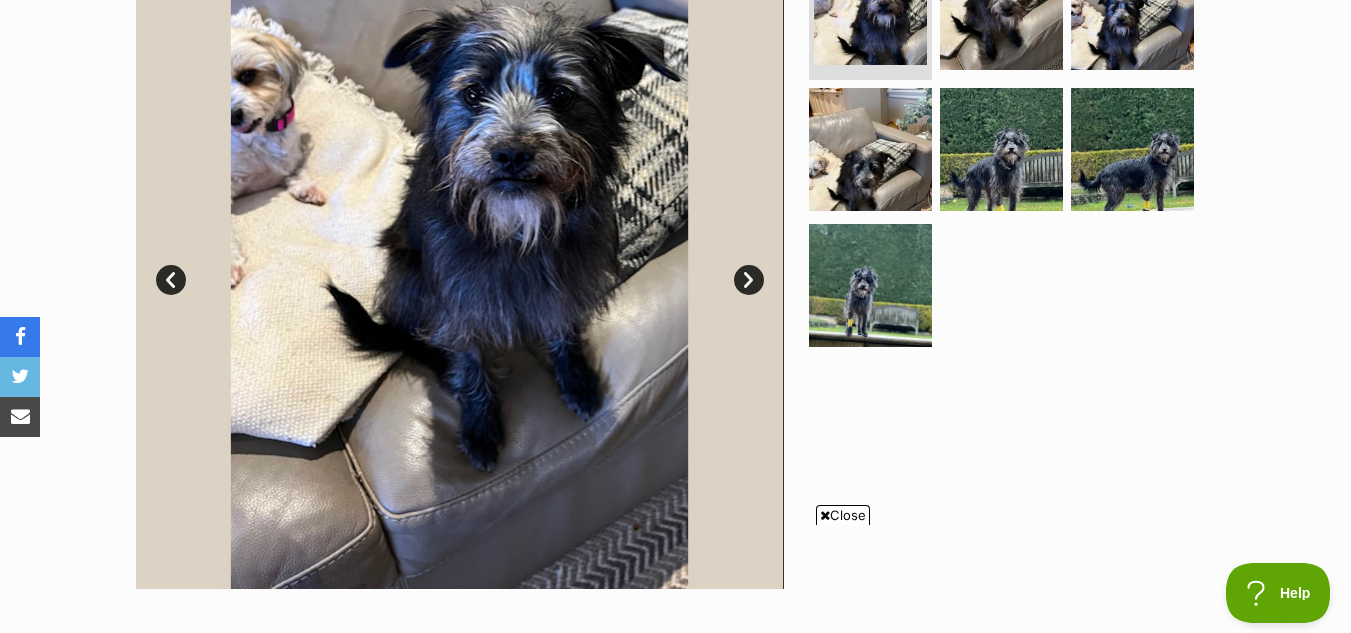 click at bounding box center (1010, 265) 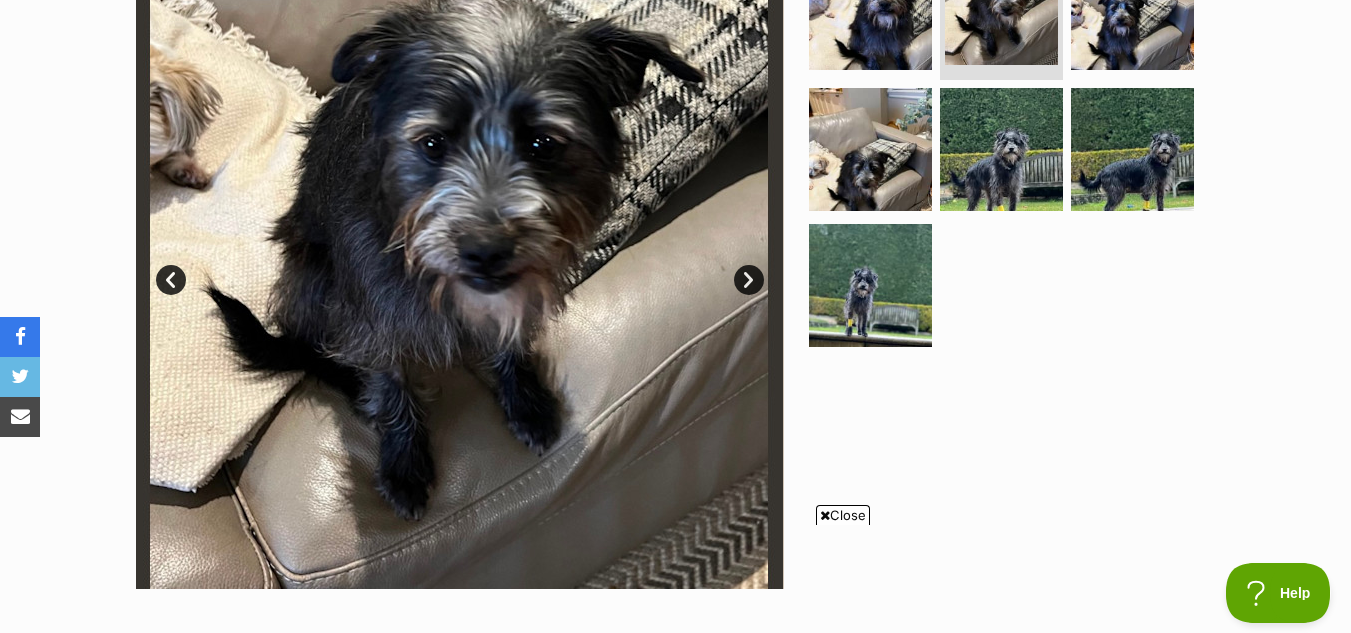 click on "Close" at bounding box center [843, 515] 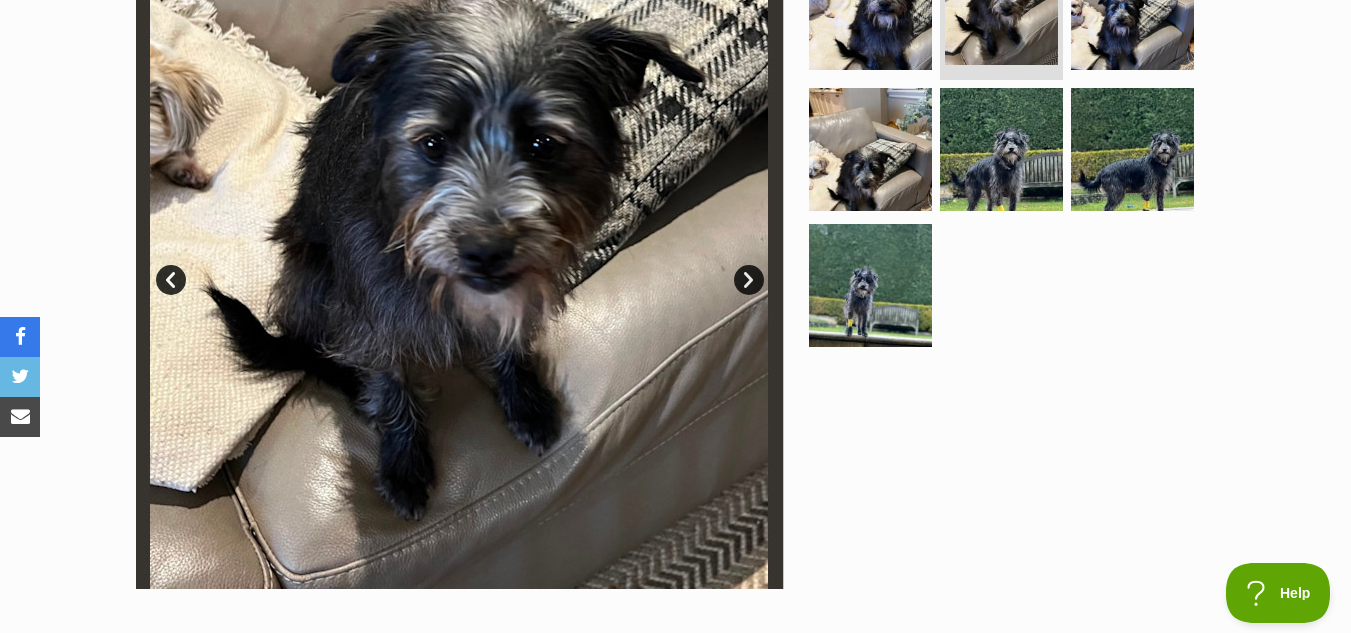 click on "Next" at bounding box center (749, 280) 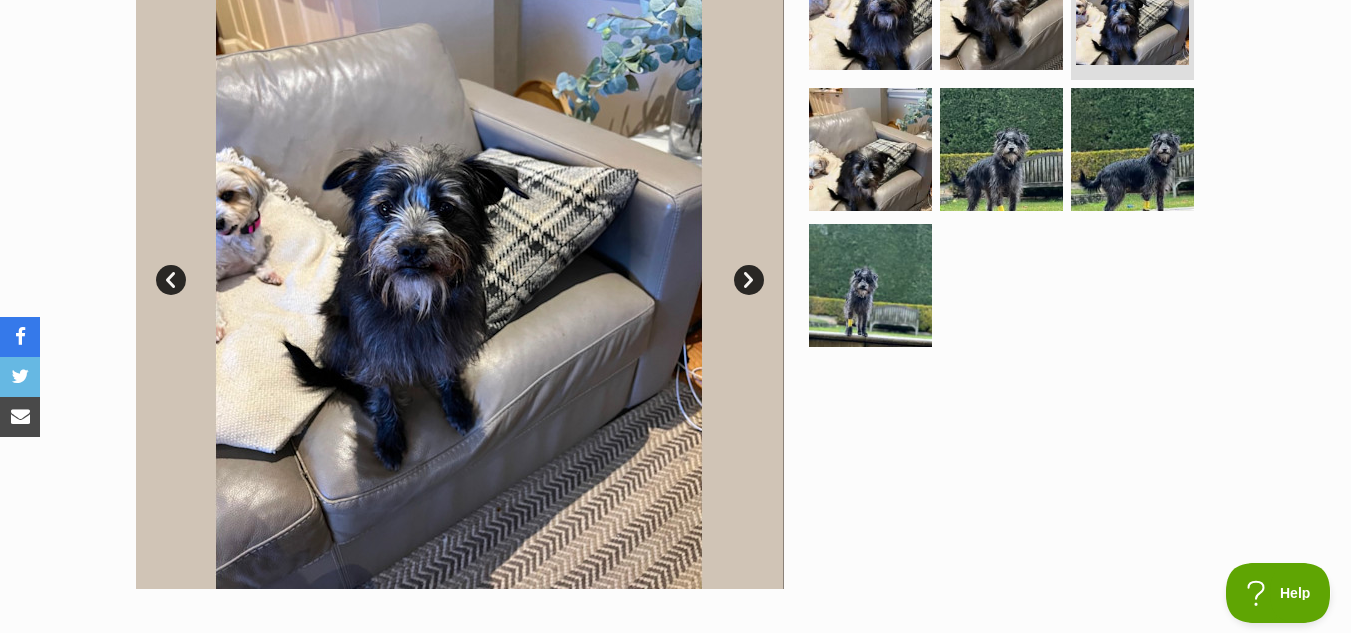 click on "Next" at bounding box center [749, 280] 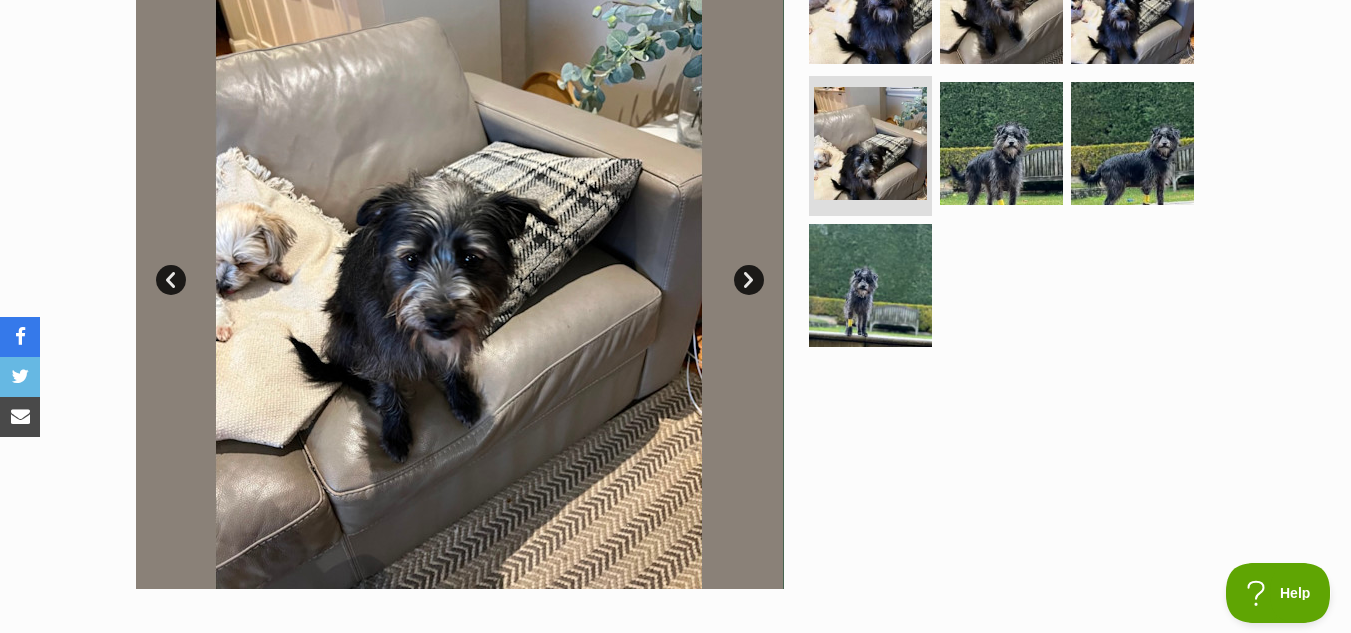 click on "Next" at bounding box center (749, 280) 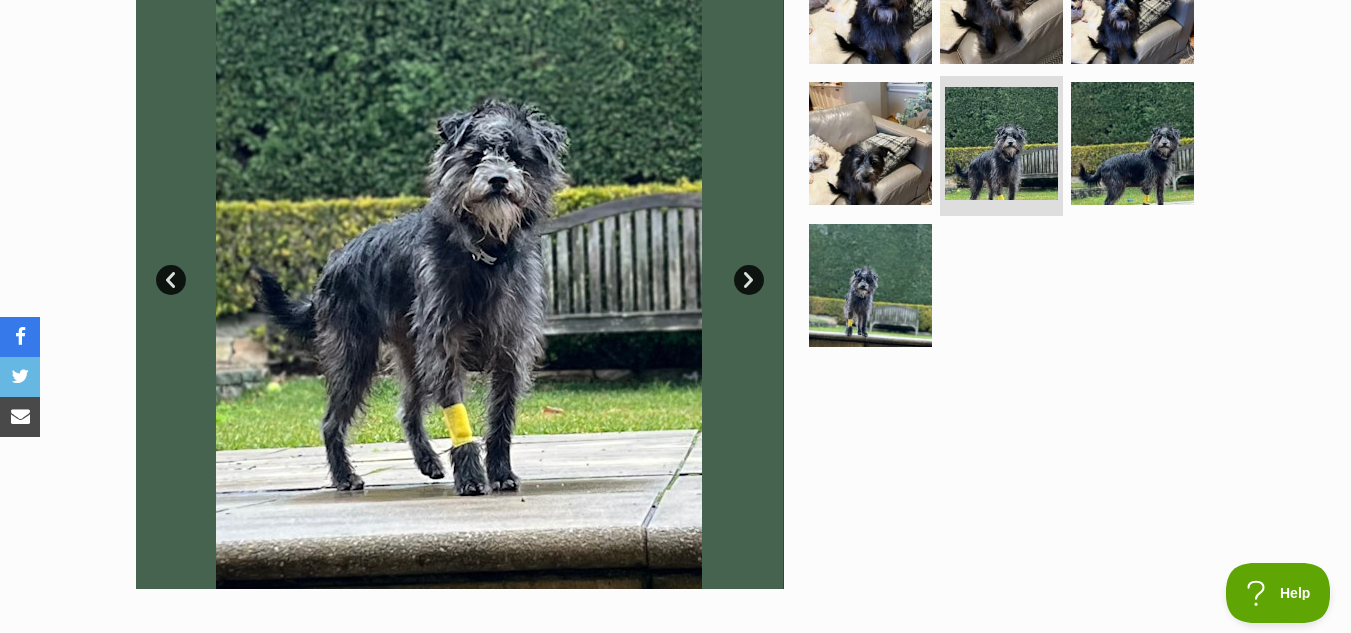 click on "Next" at bounding box center [749, 280] 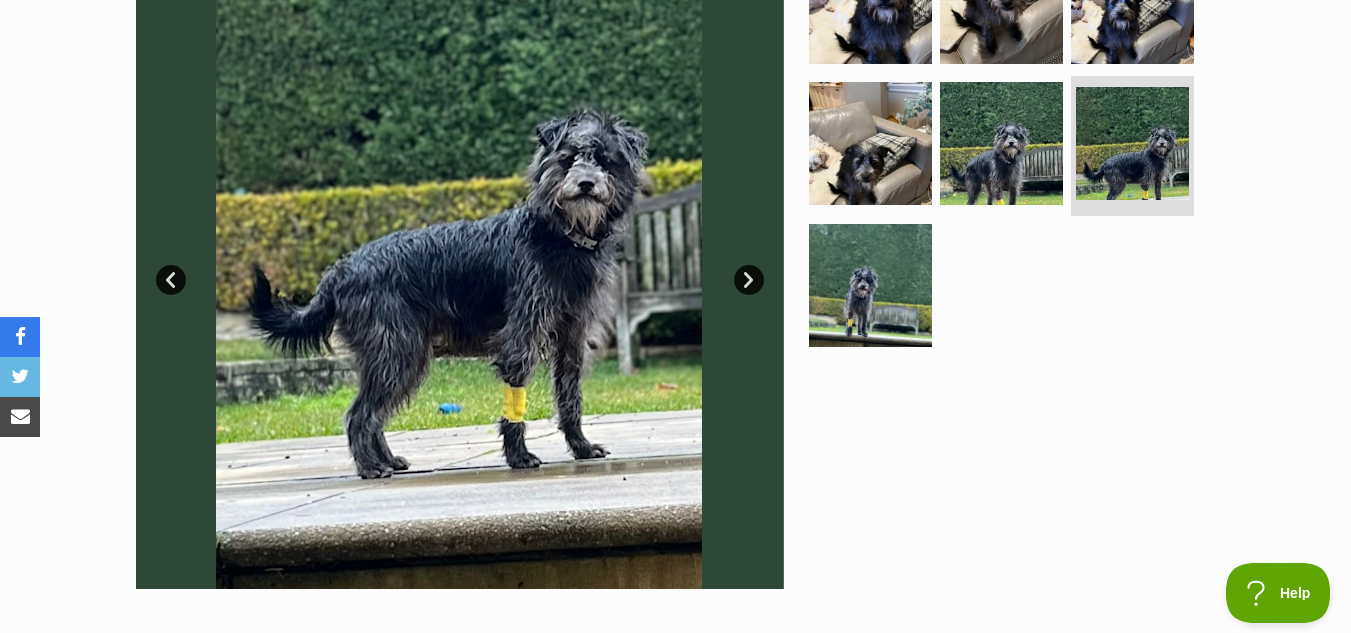 click on "Next" at bounding box center (749, 280) 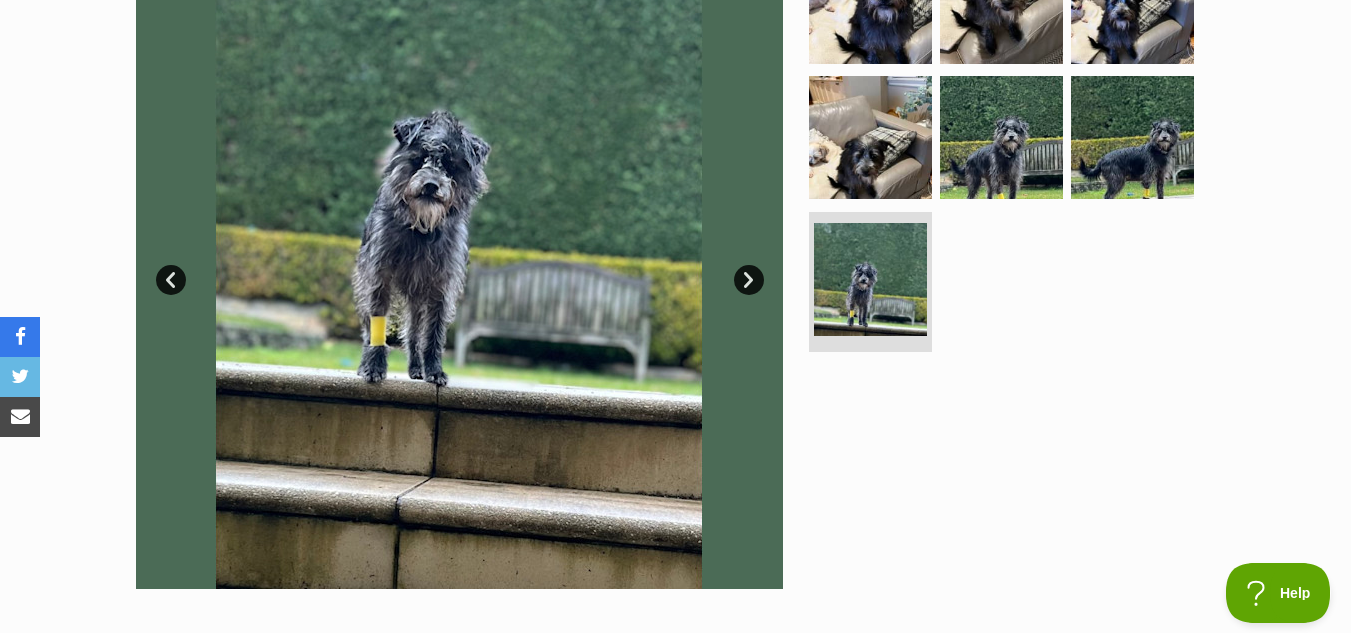 click on "Prev" at bounding box center [171, 280] 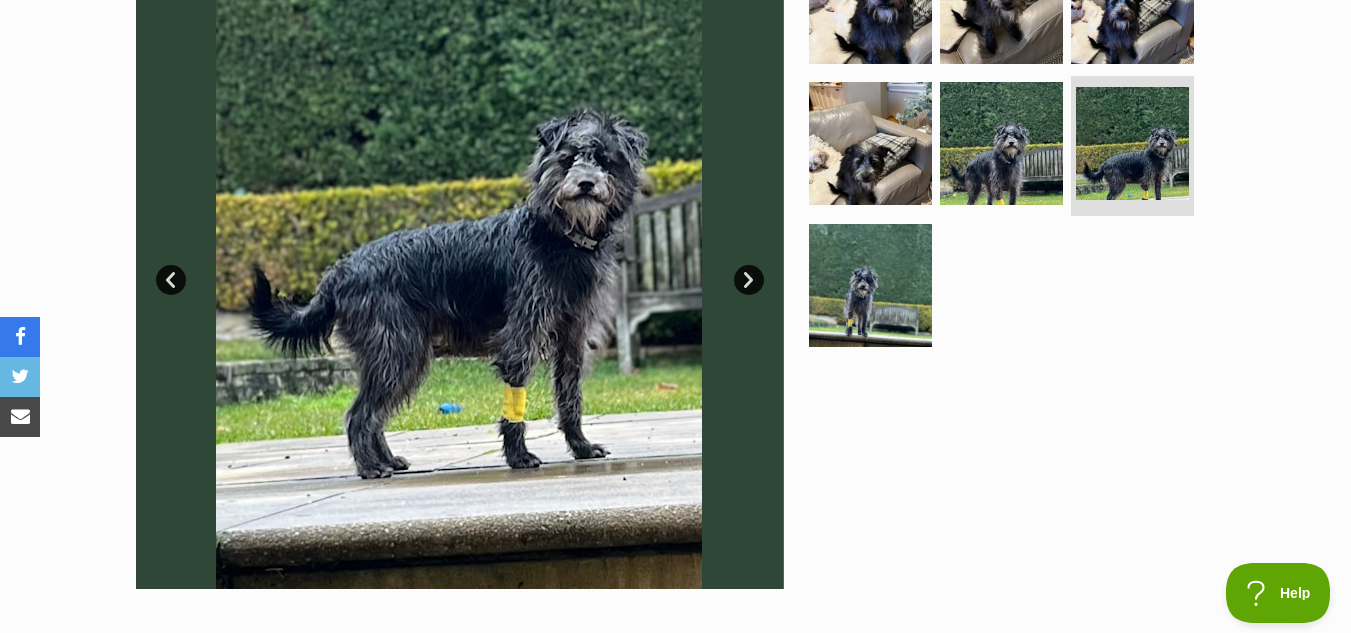 click on "Prev" at bounding box center [171, 280] 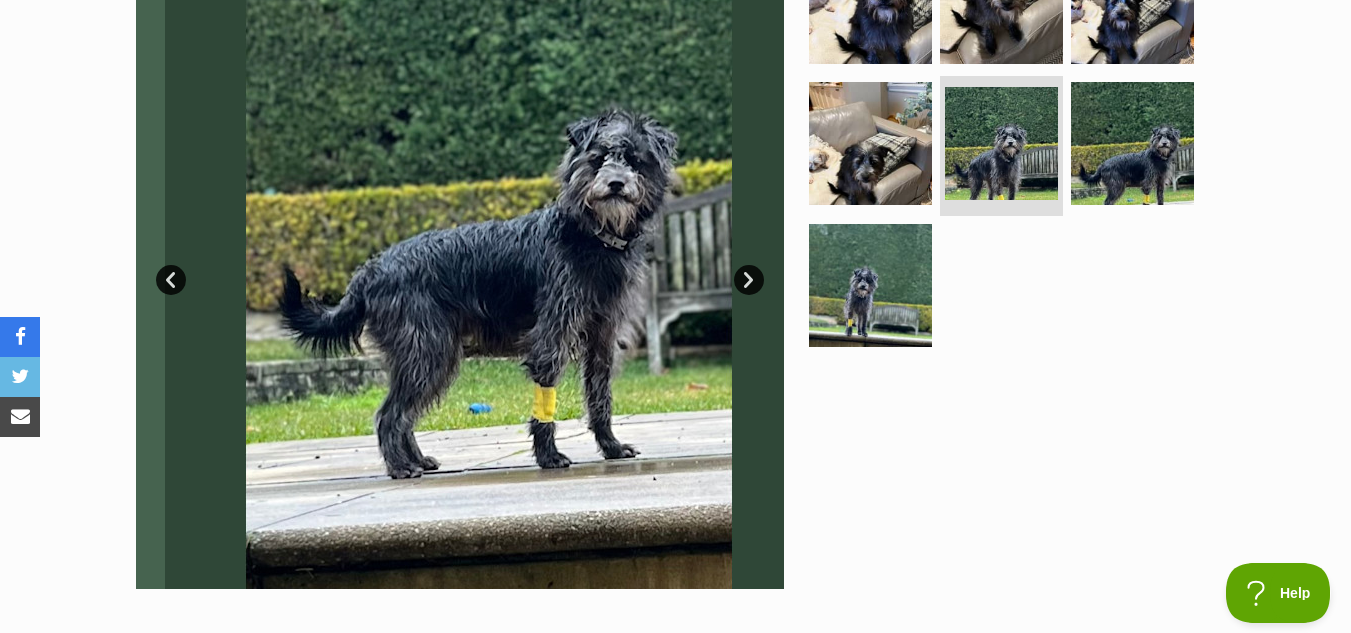 click on "Prev" at bounding box center (171, 280) 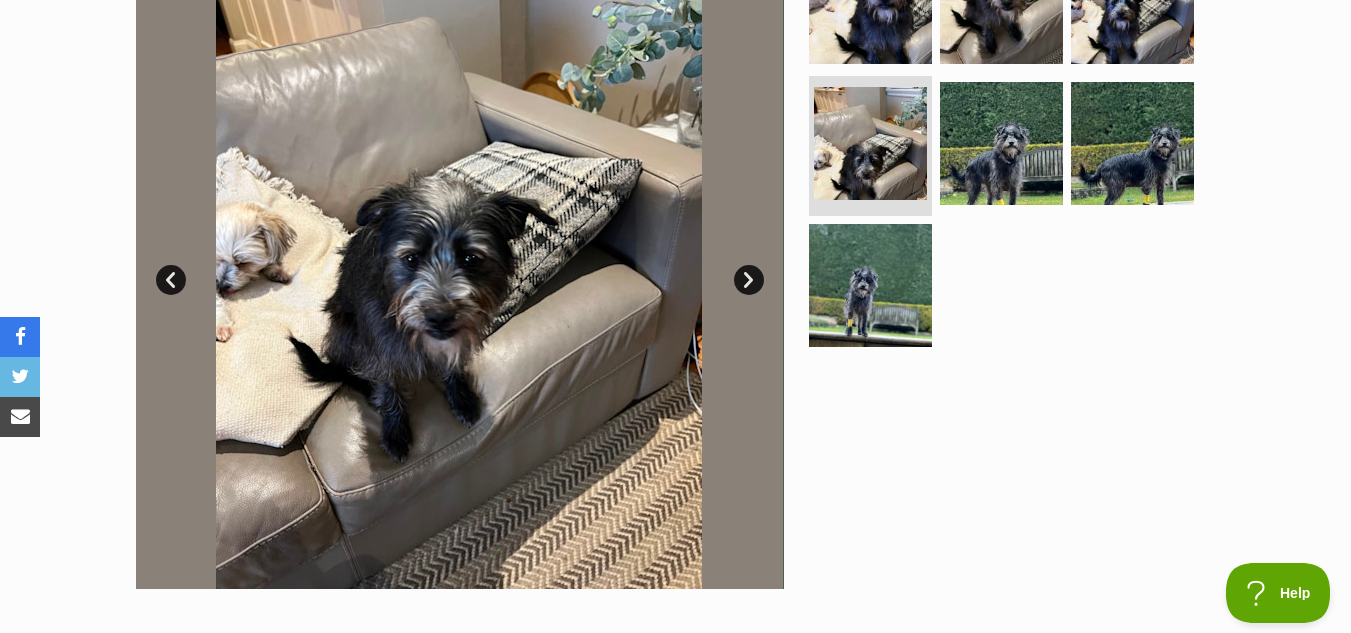 click on "Next" at bounding box center [749, 280] 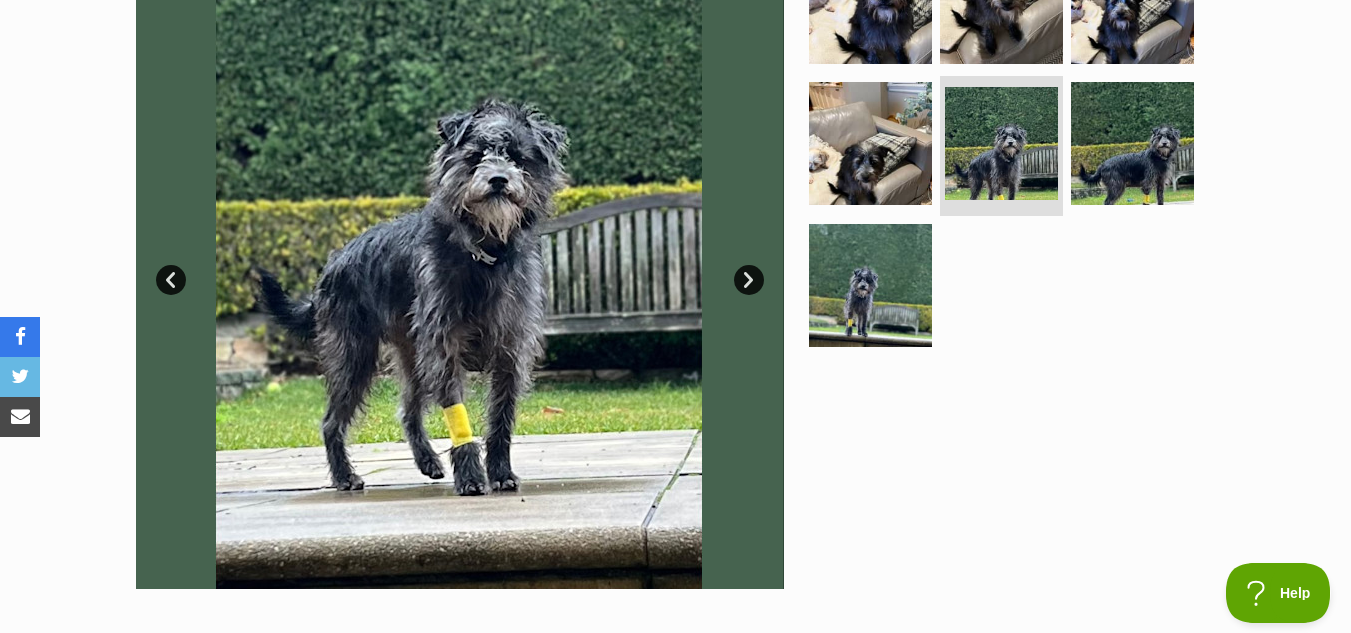 click on "Next" at bounding box center [749, 280] 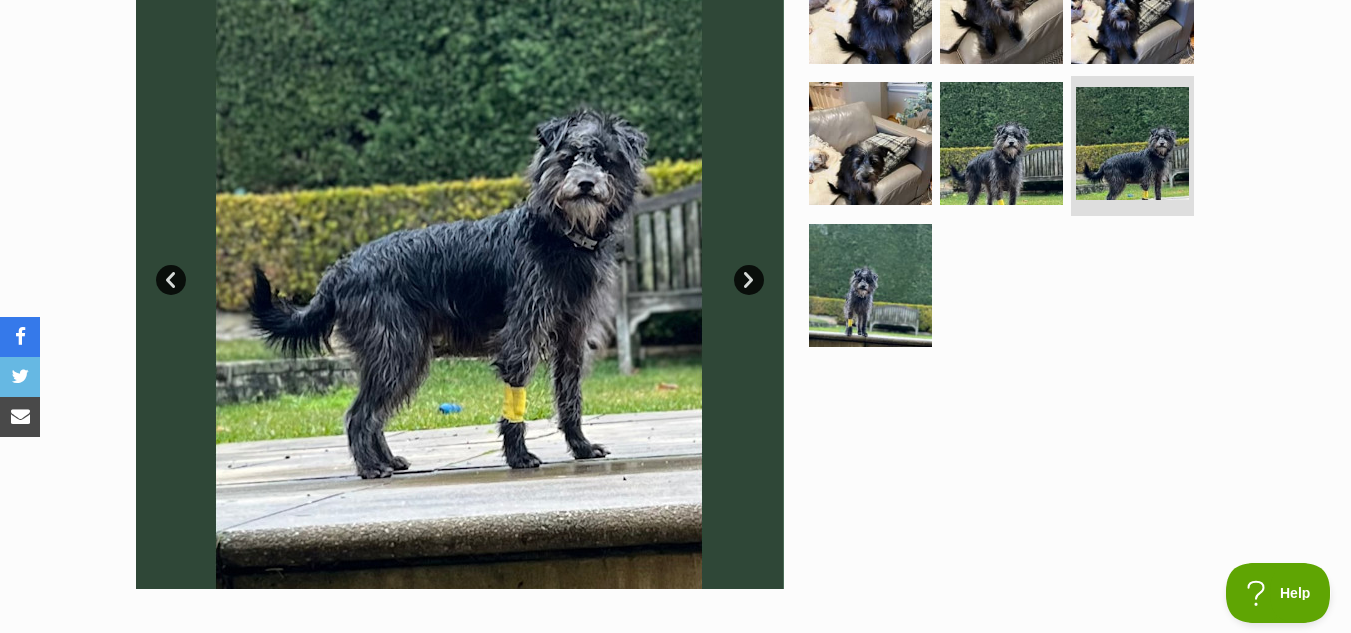 click on "Next" at bounding box center (749, 280) 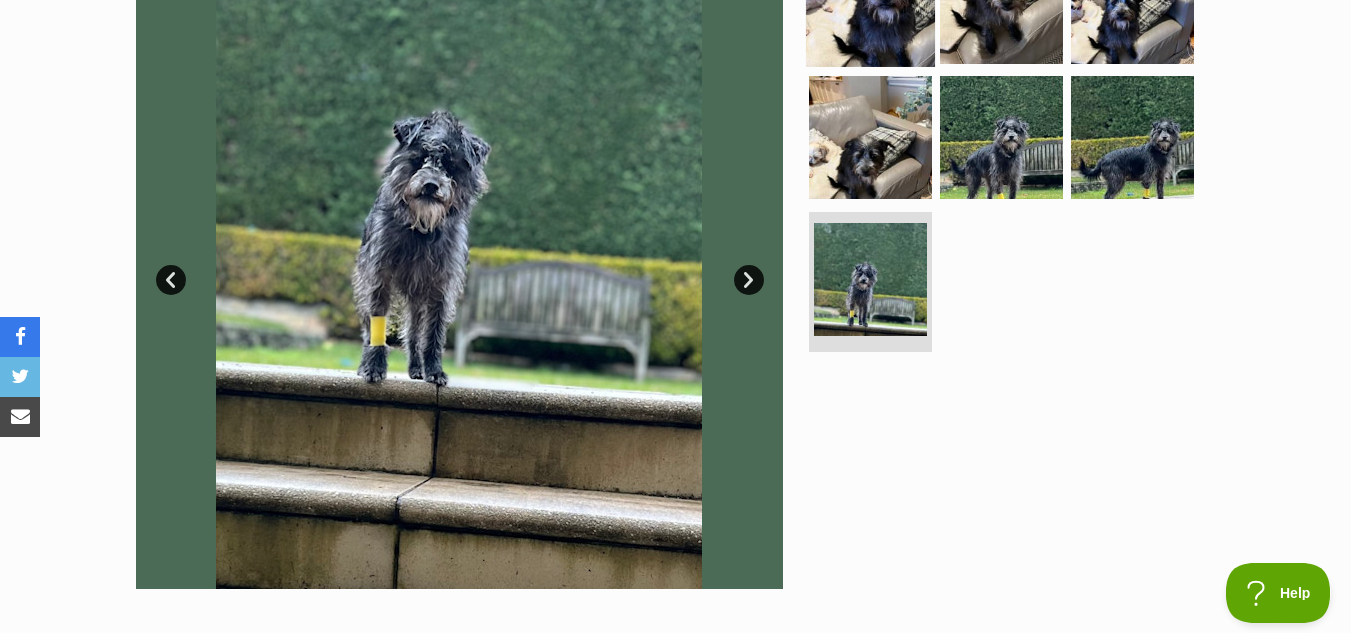 click at bounding box center [870, 1] 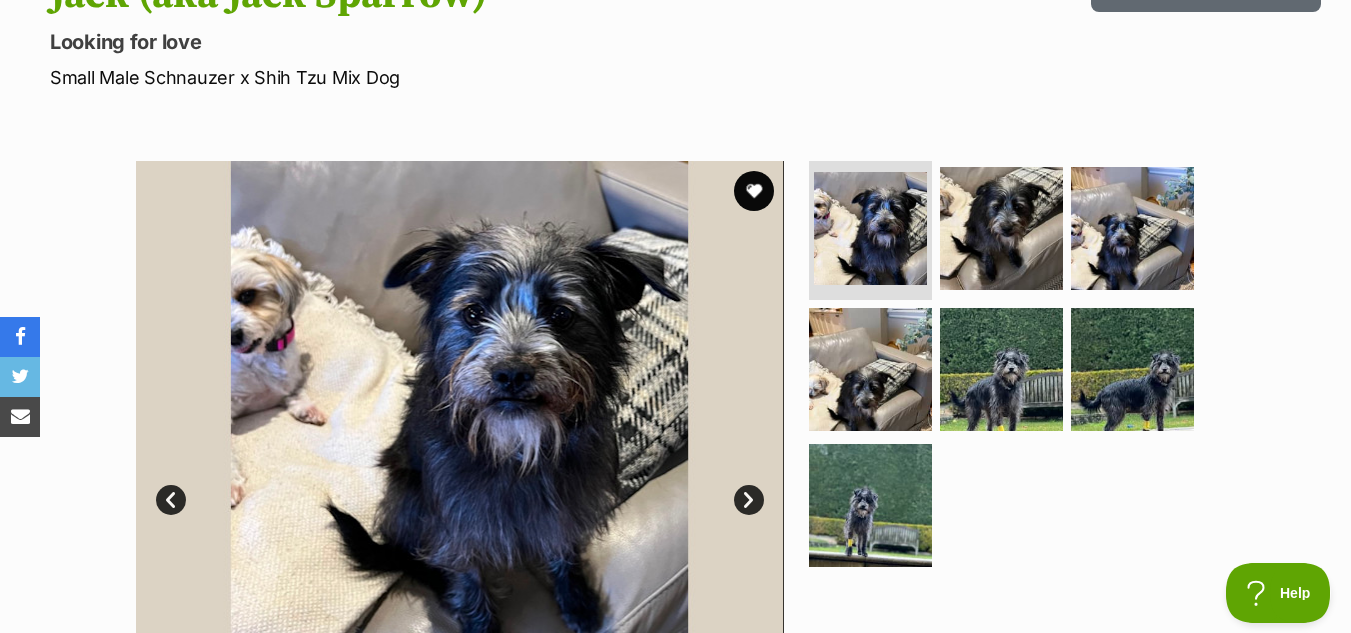 scroll, scrollTop: 248, scrollLeft: 0, axis: vertical 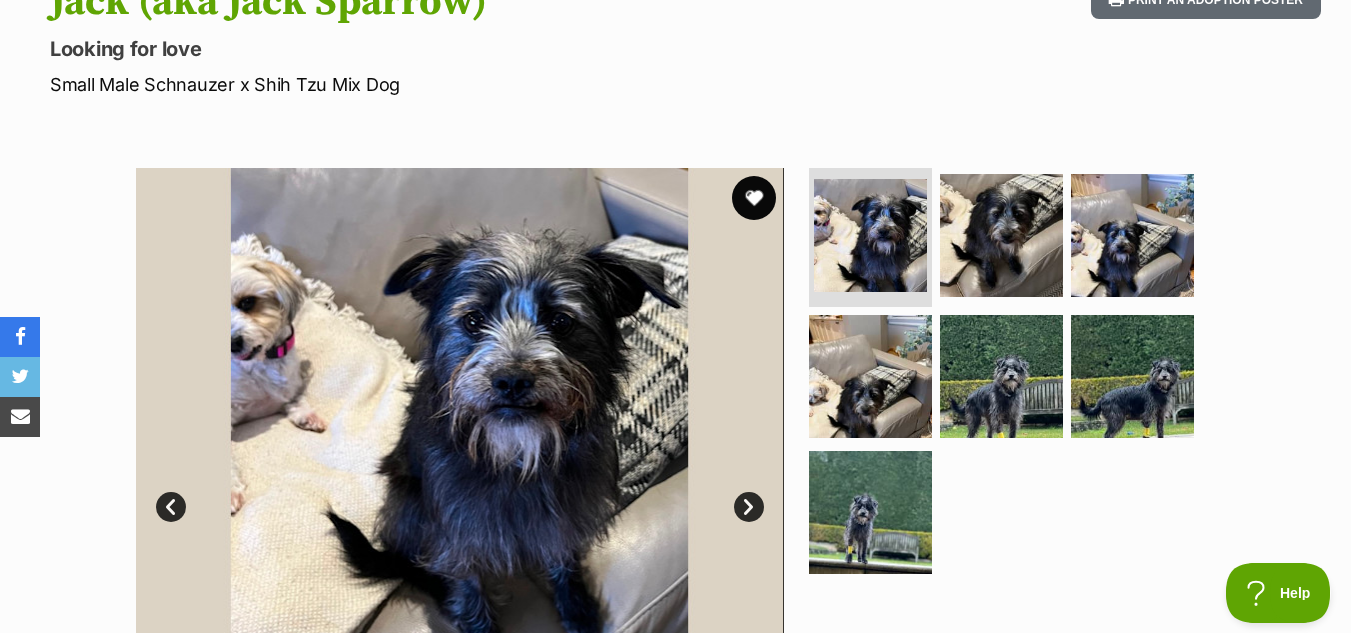 click at bounding box center (754, 198) 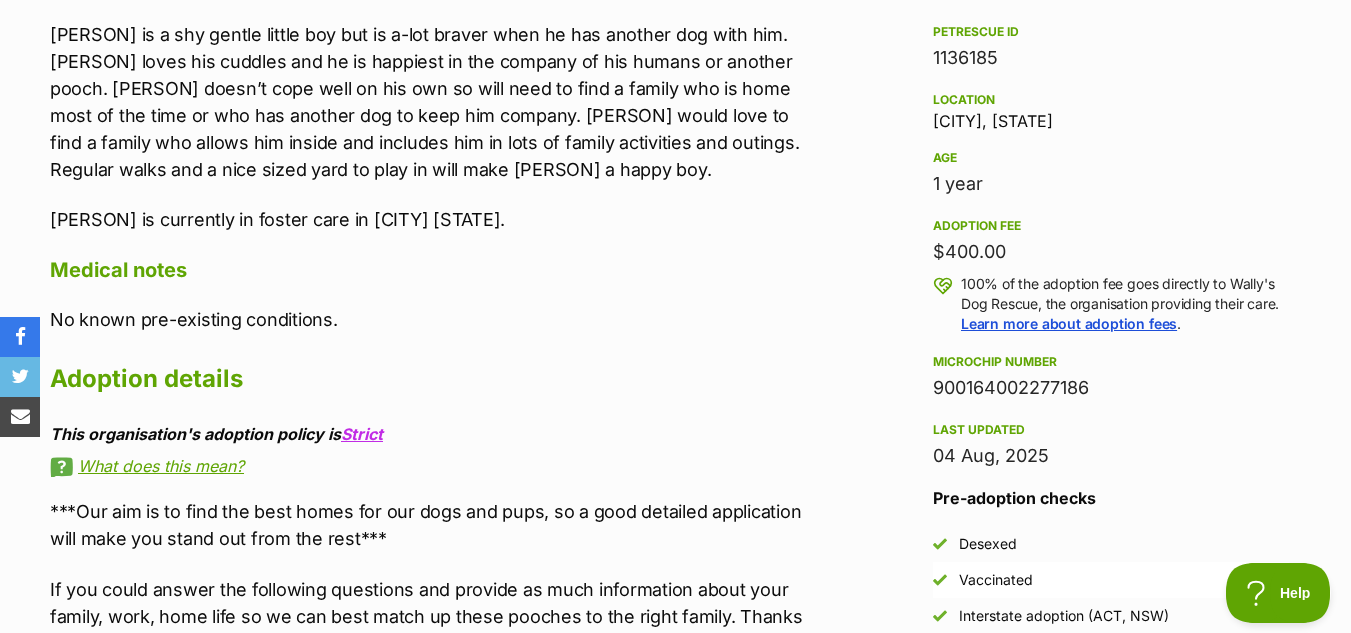 scroll, scrollTop: 929, scrollLeft: 0, axis: vertical 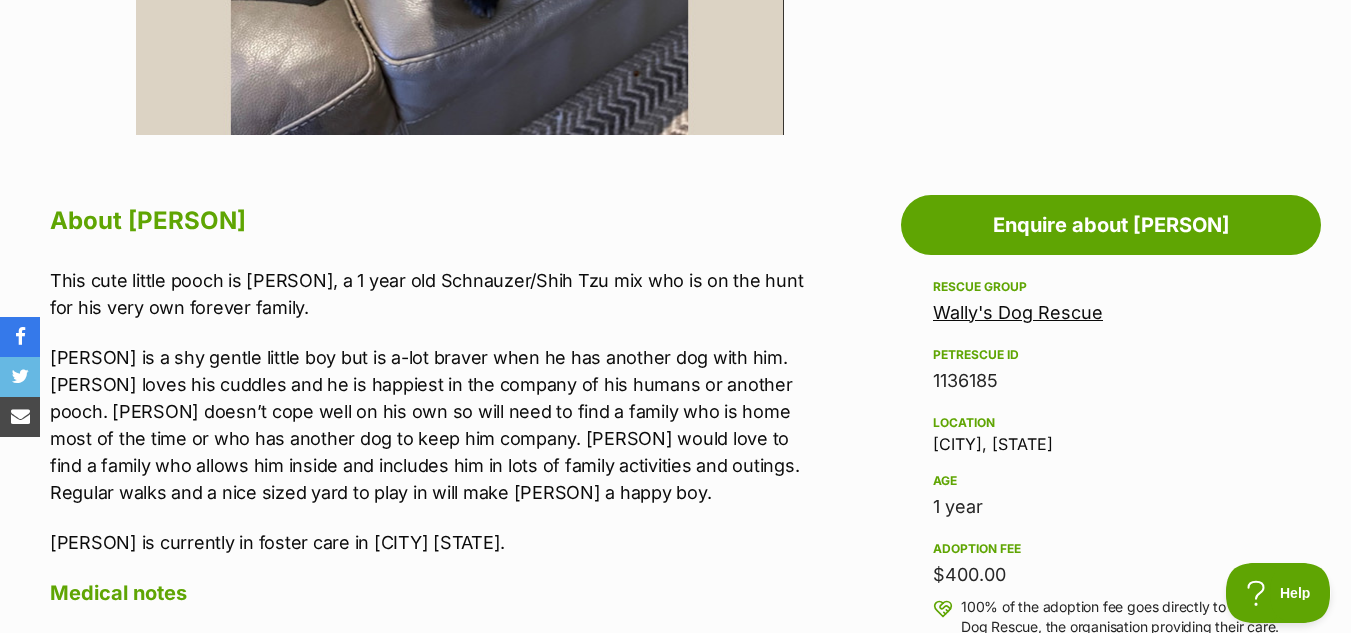 click on "Wally's Dog Rescue" at bounding box center (1018, 312) 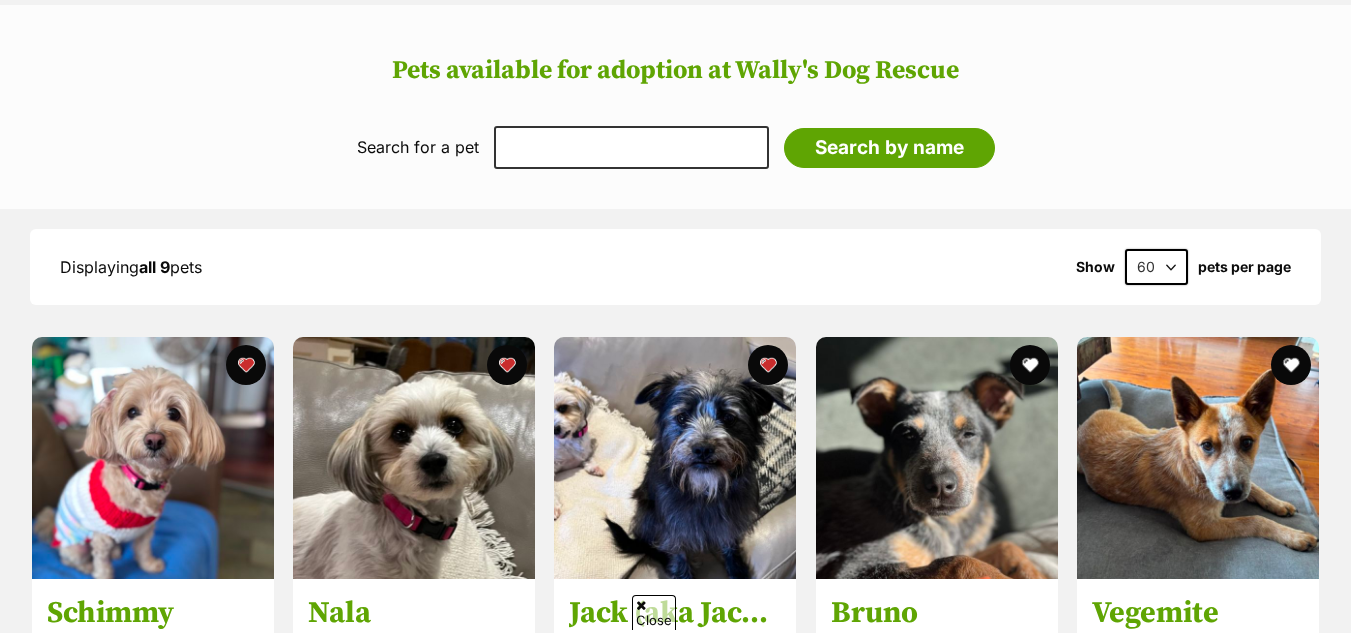 scroll, scrollTop: 1994, scrollLeft: 0, axis: vertical 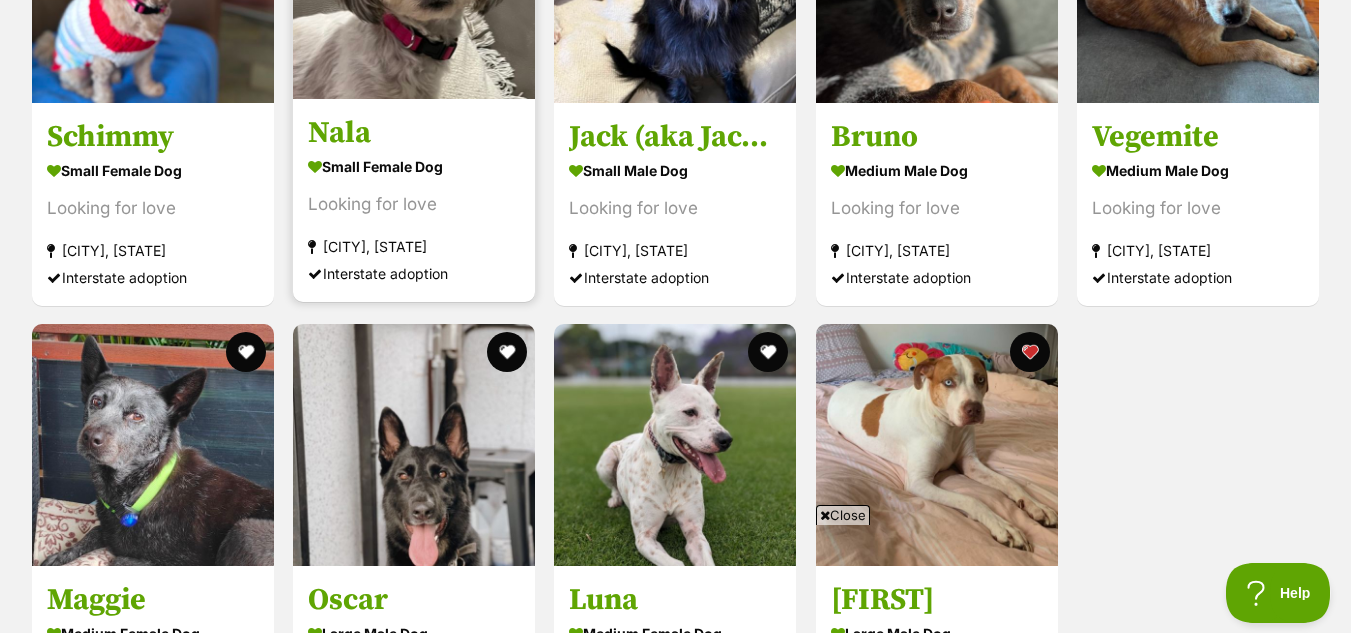 click at bounding box center (414, -22) 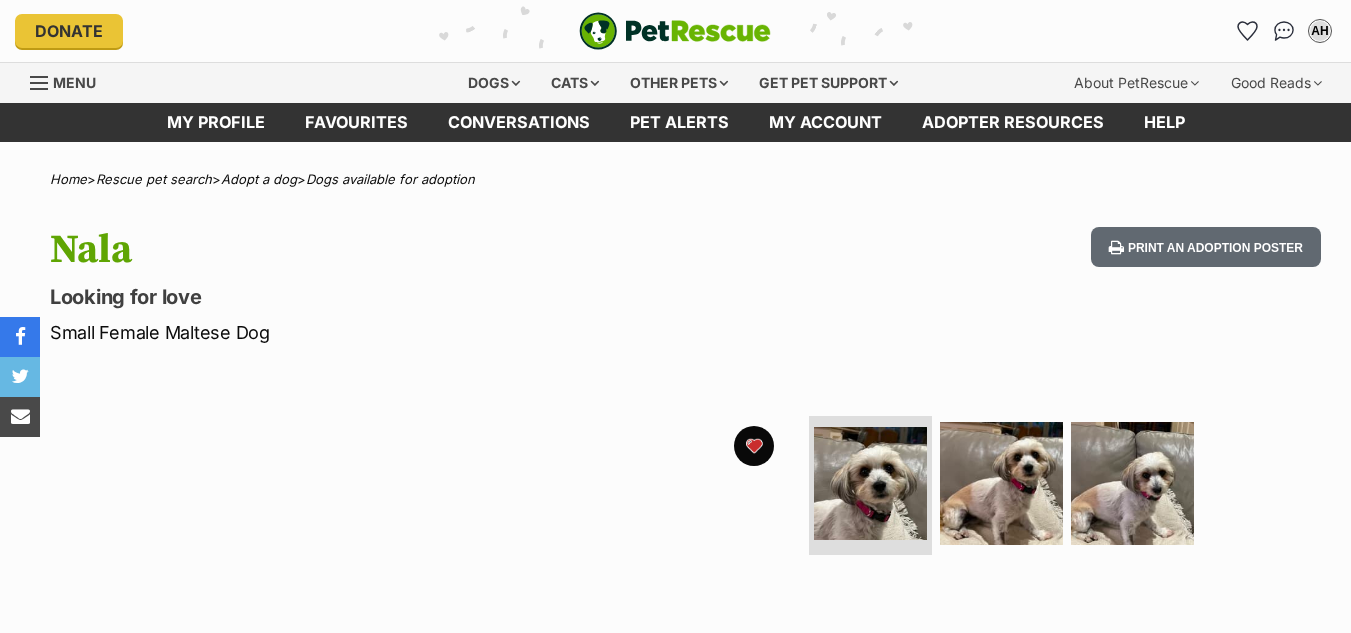 scroll, scrollTop: 0, scrollLeft: 0, axis: both 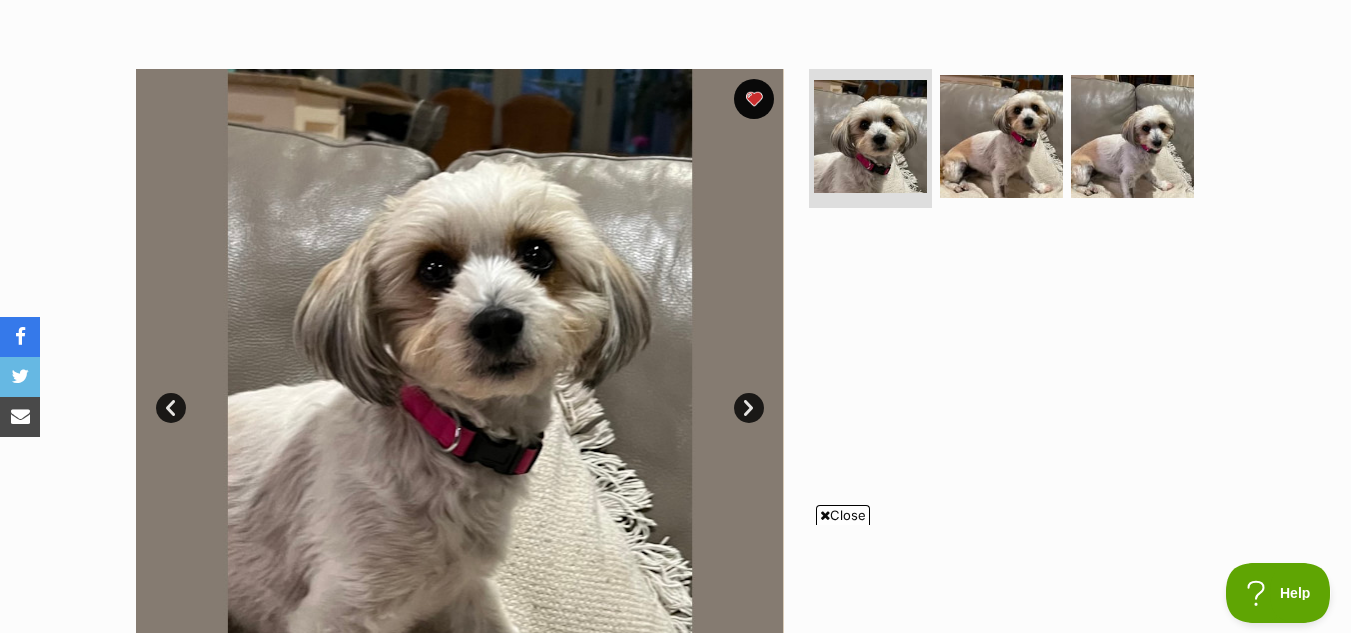 click on "Close" at bounding box center (843, 515) 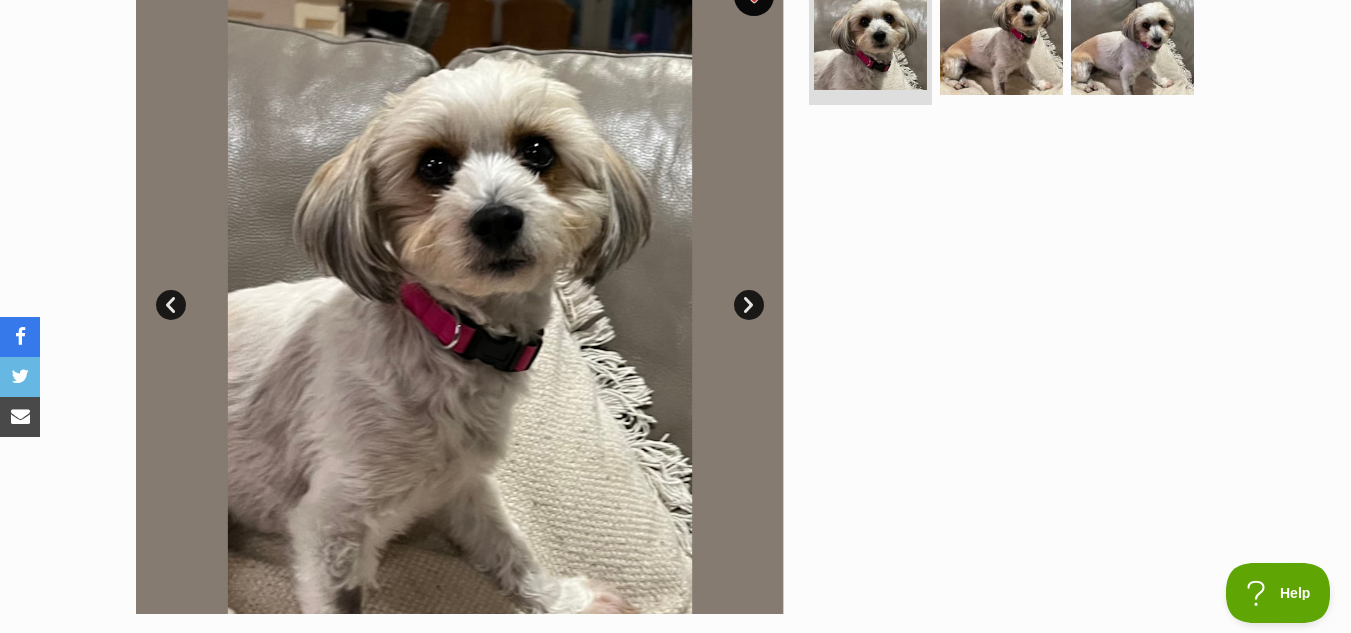 scroll, scrollTop: 435, scrollLeft: 0, axis: vertical 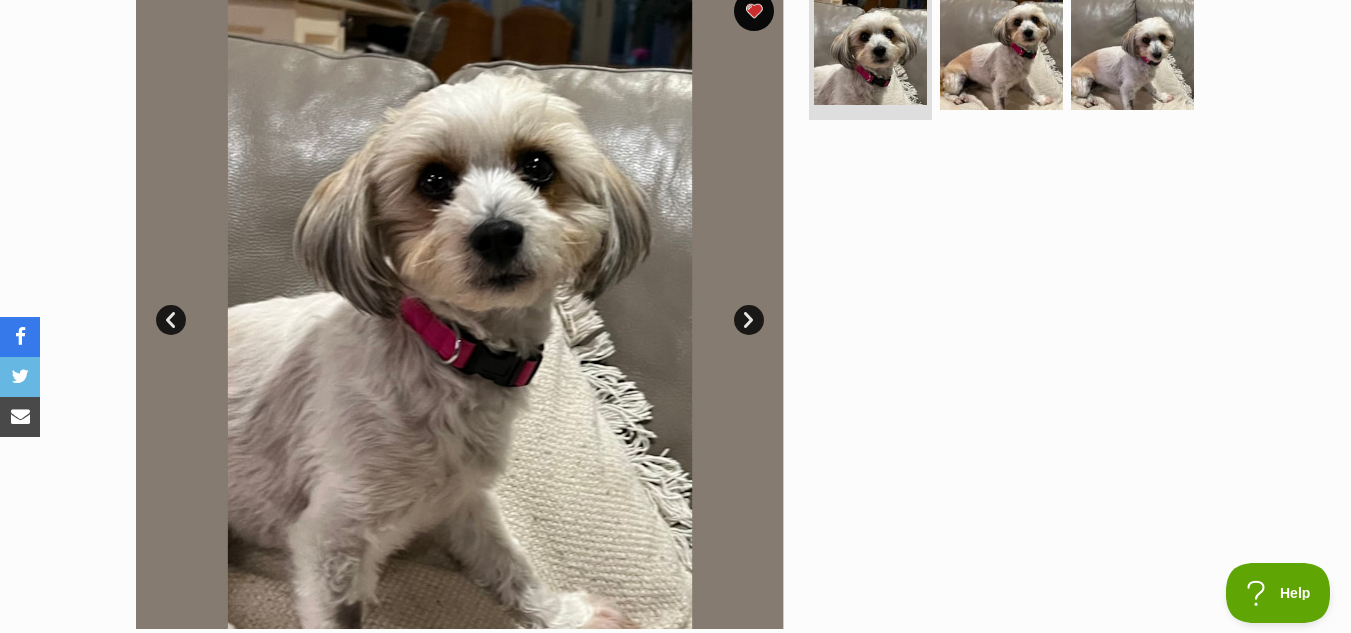 click on "Next" at bounding box center [749, 320] 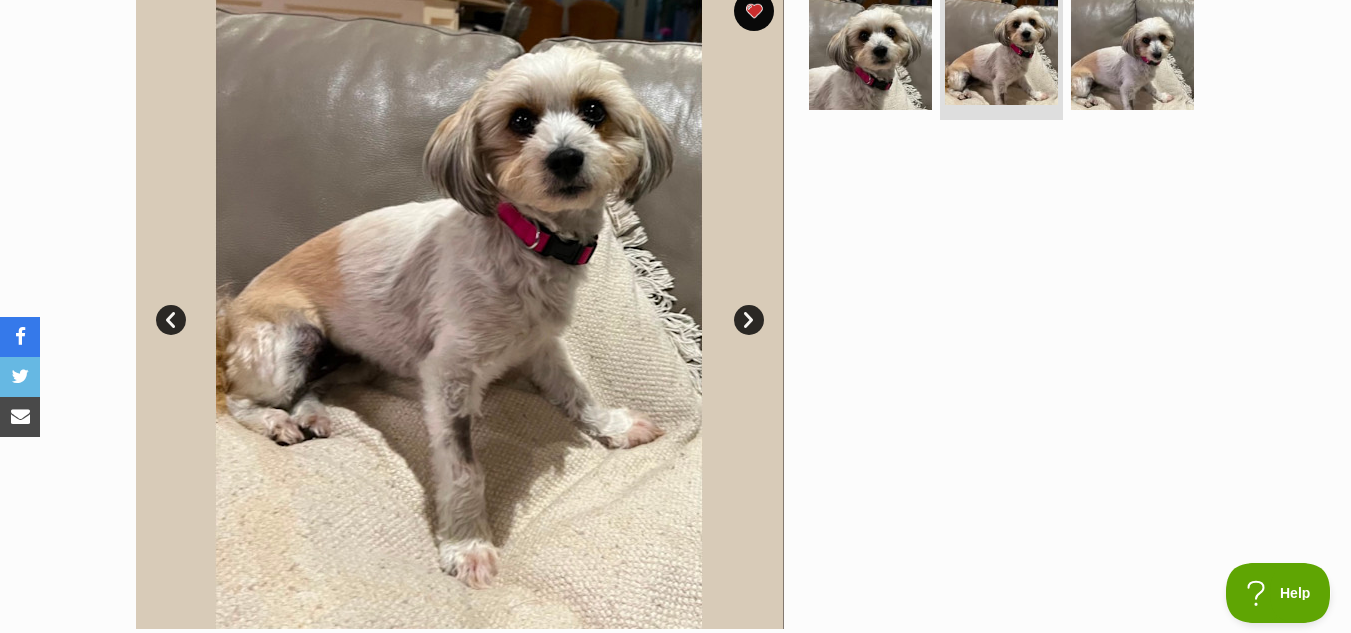 click on "Next" at bounding box center (749, 320) 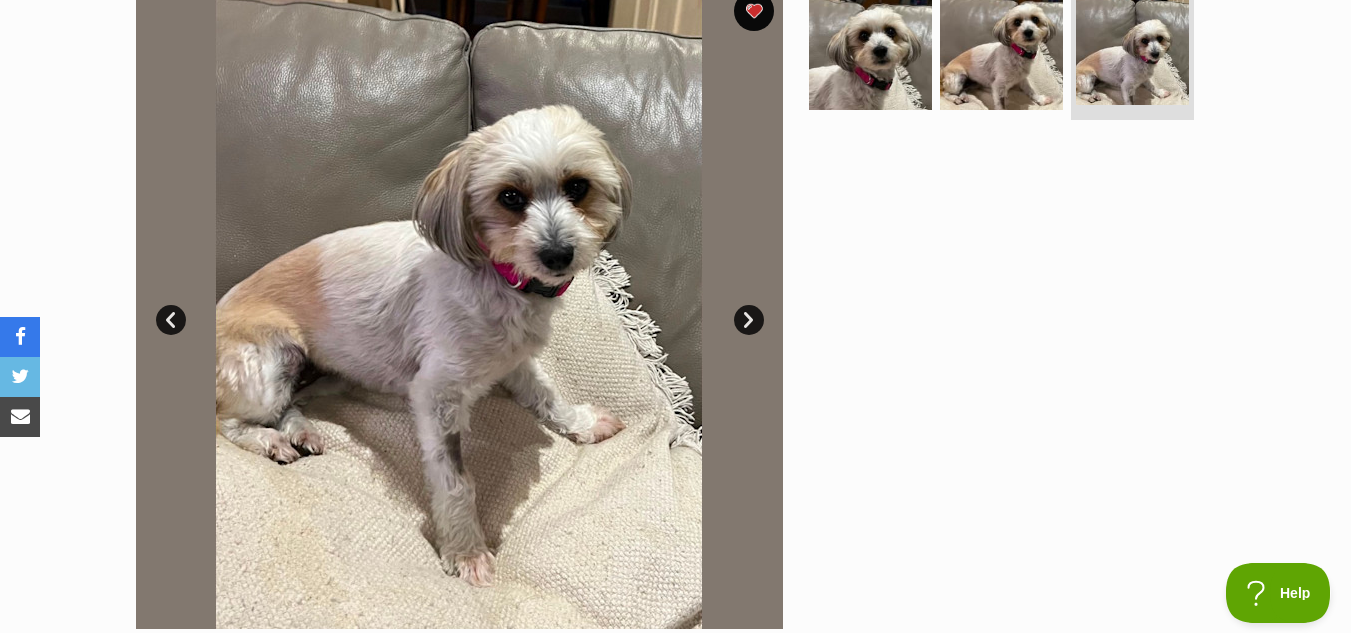 click on "Next" at bounding box center (749, 320) 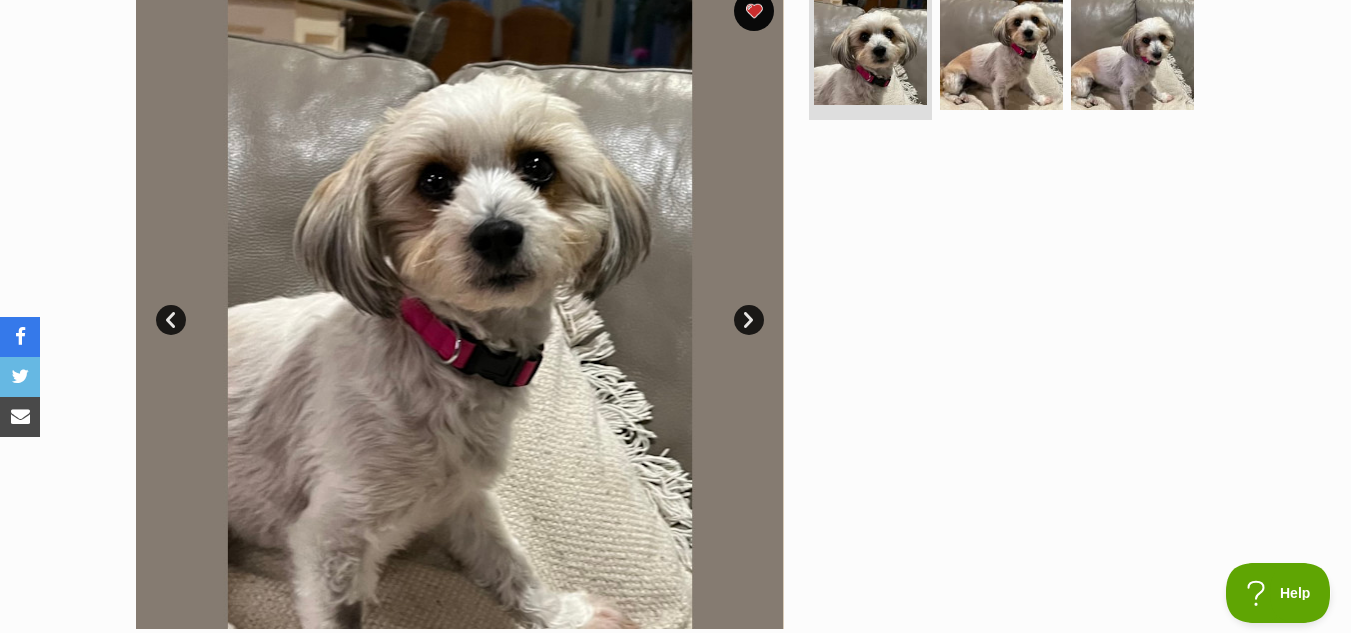 click on "Next" at bounding box center (749, 320) 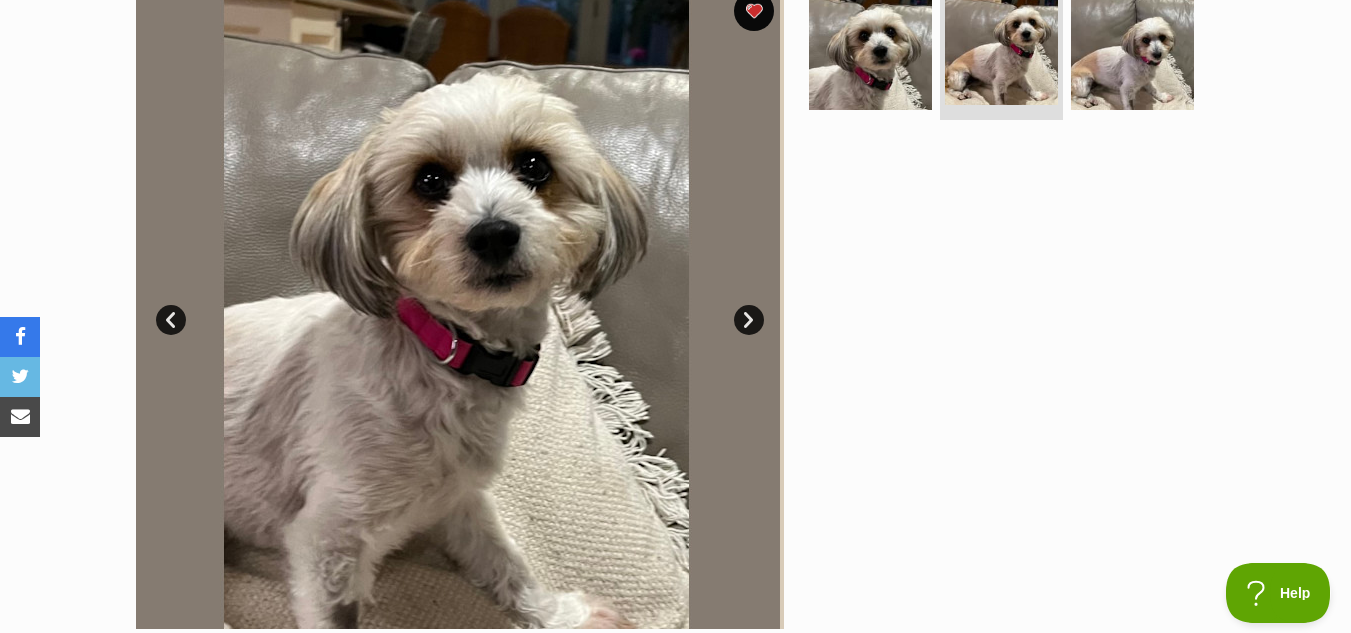 click on "Next" at bounding box center [749, 320] 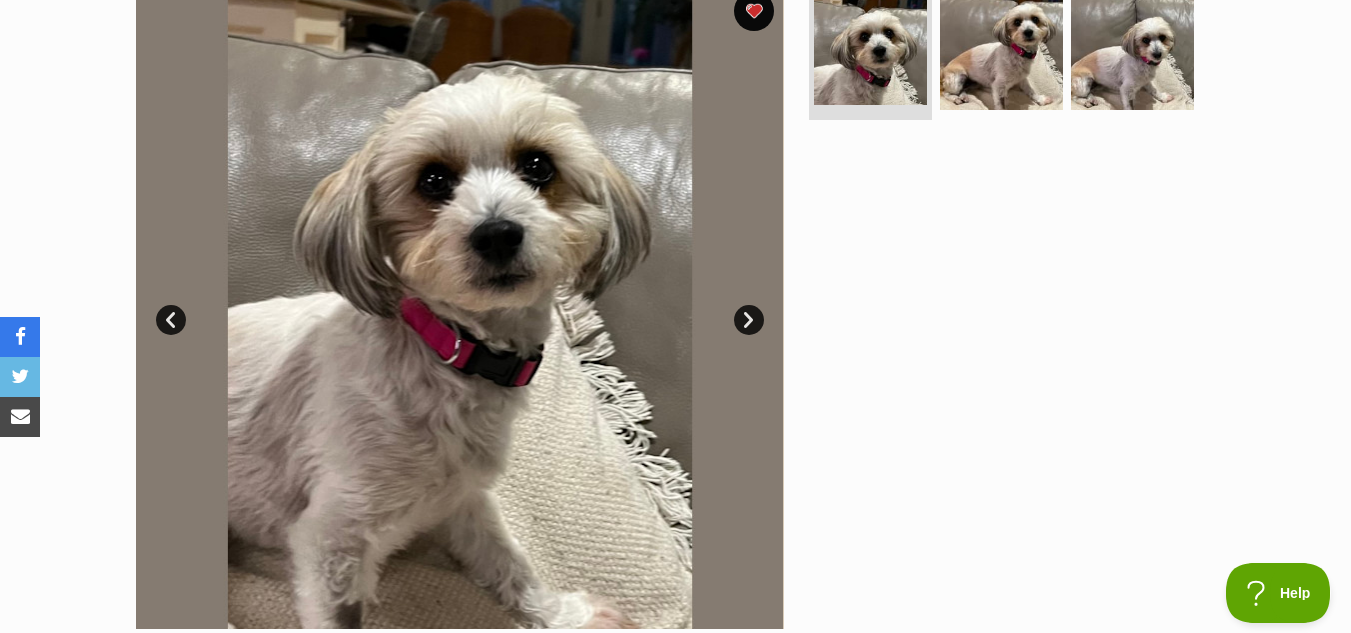 click on "Next" at bounding box center (749, 320) 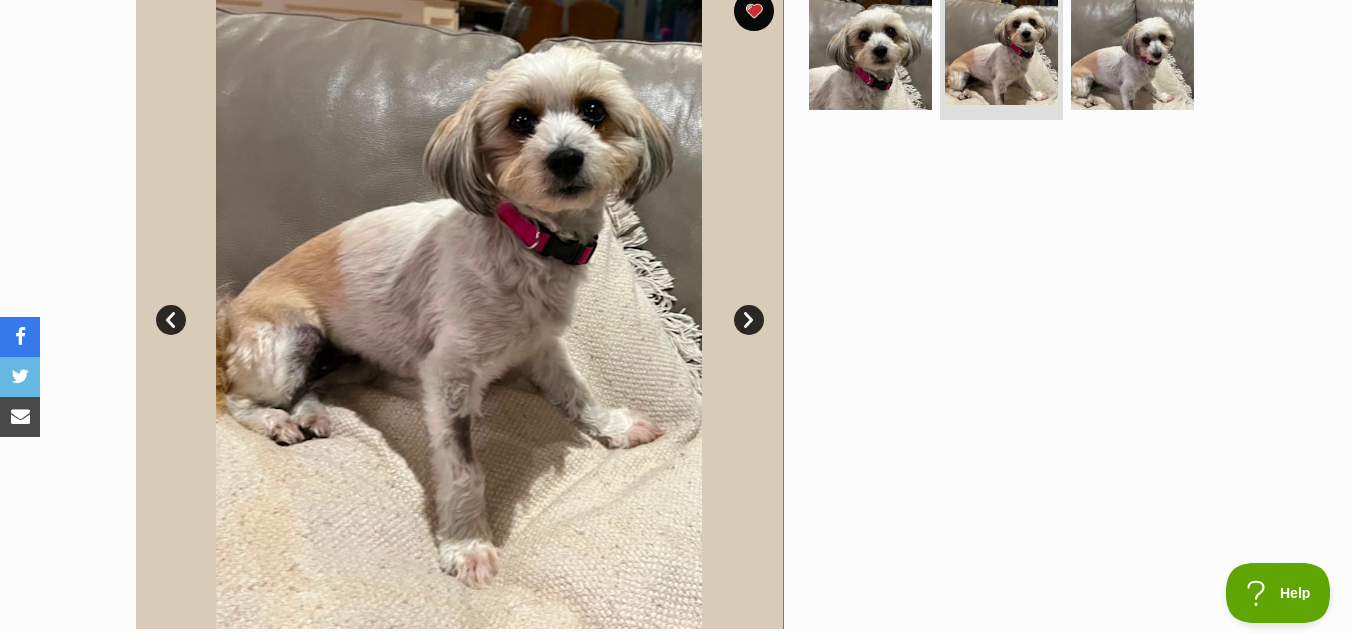 click on "Next" at bounding box center (749, 320) 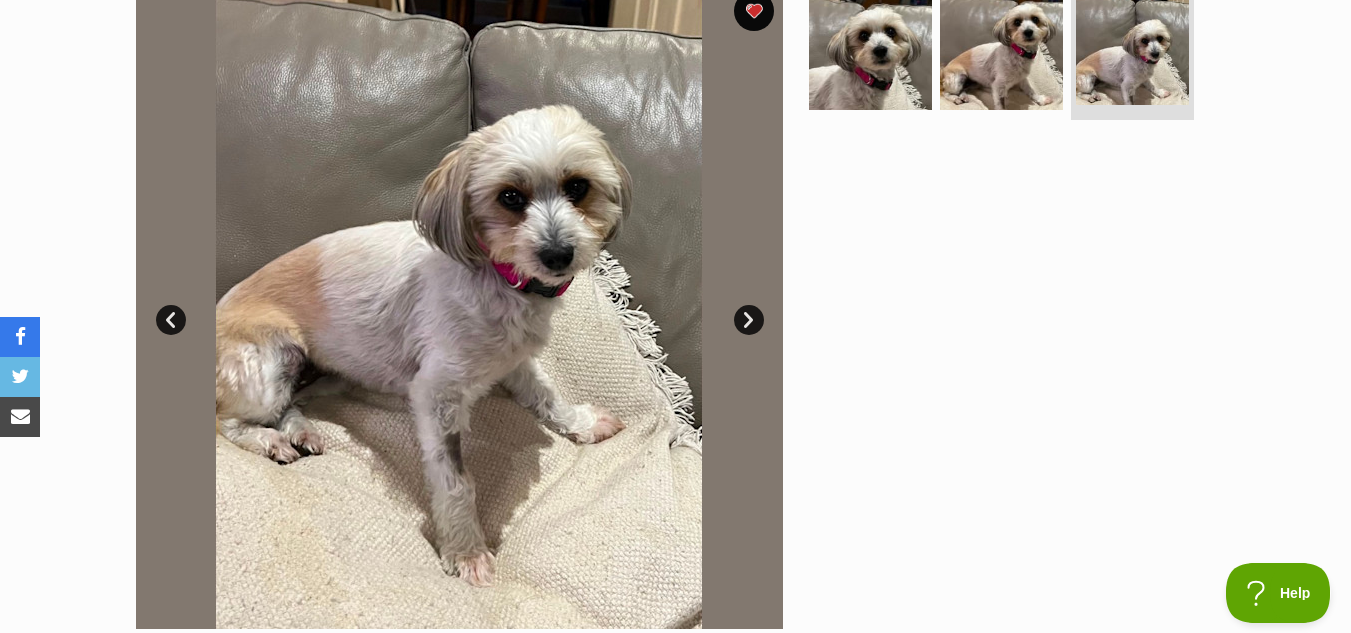 click on "Next" at bounding box center (749, 320) 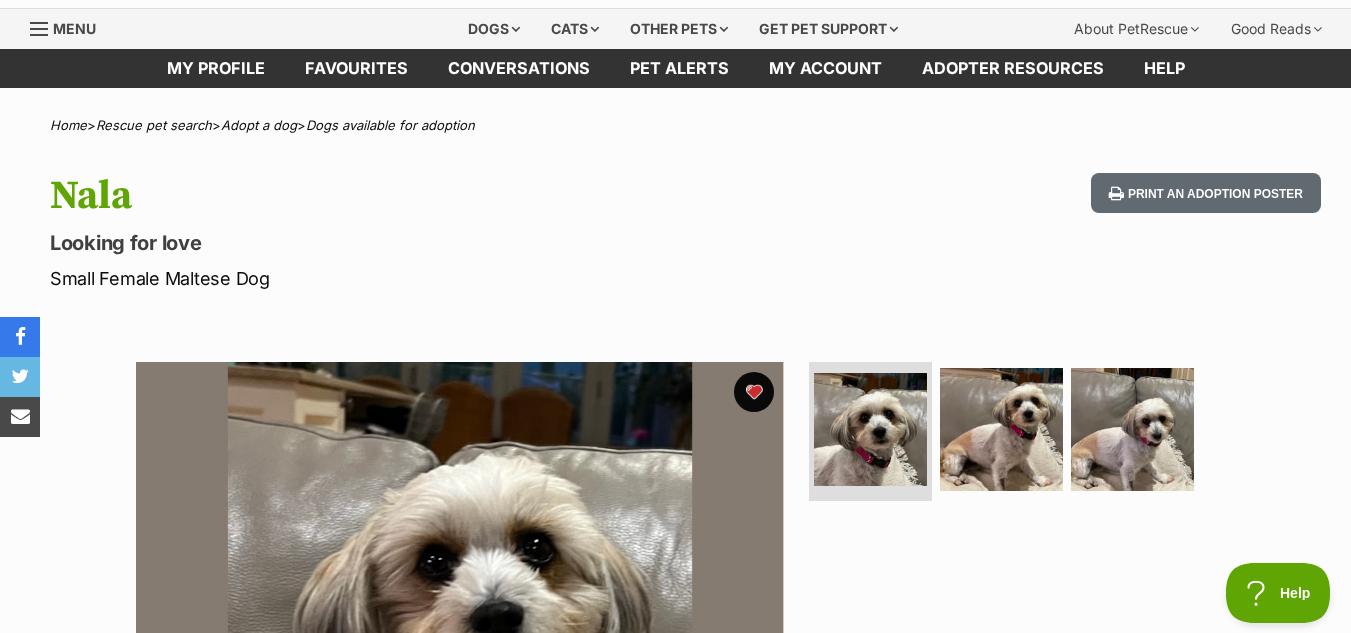 scroll, scrollTop: 0, scrollLeft: 0, axis: both 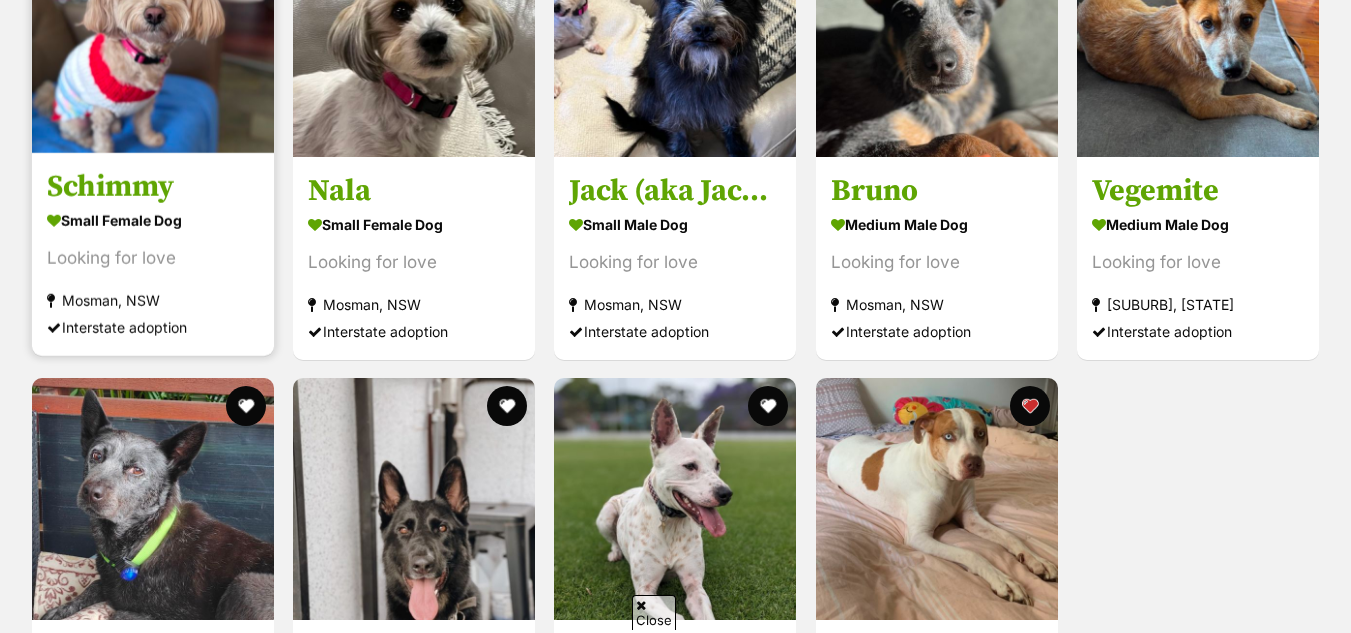 click at bounding box center [153, 32] 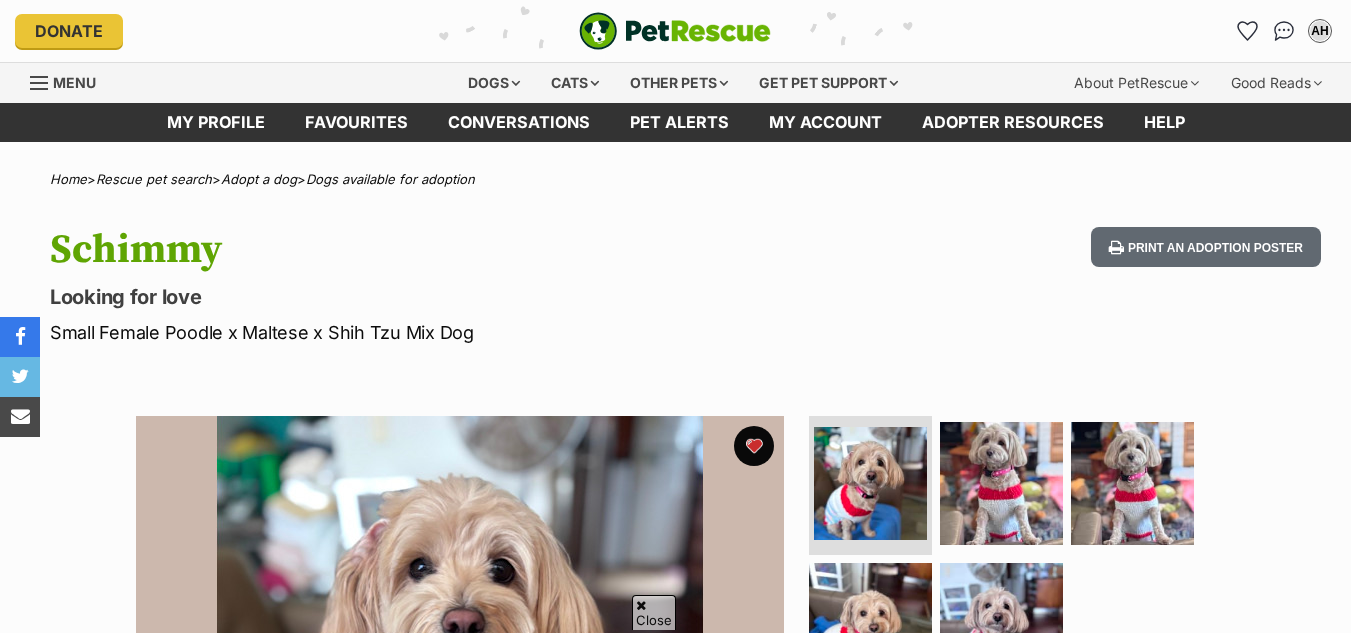 scroll, scrollTop: 194, scrollLeft: 0, axis: vertical 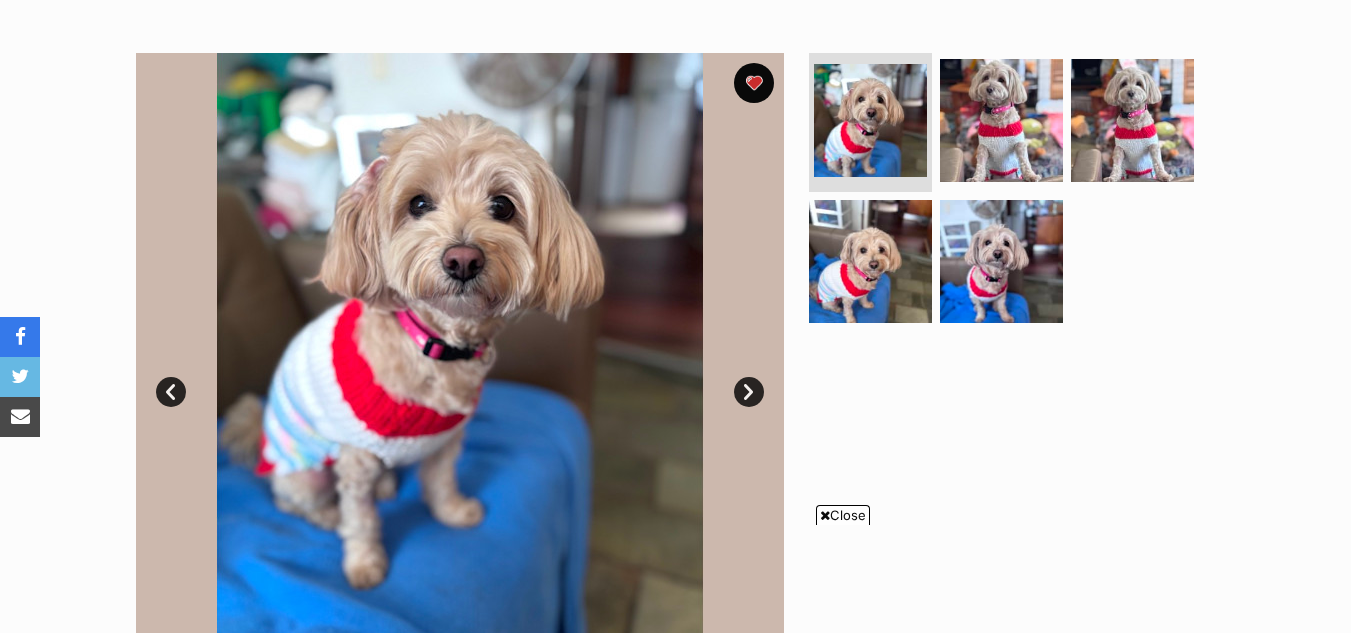 click on "Close" at bounding box center [843, 515] 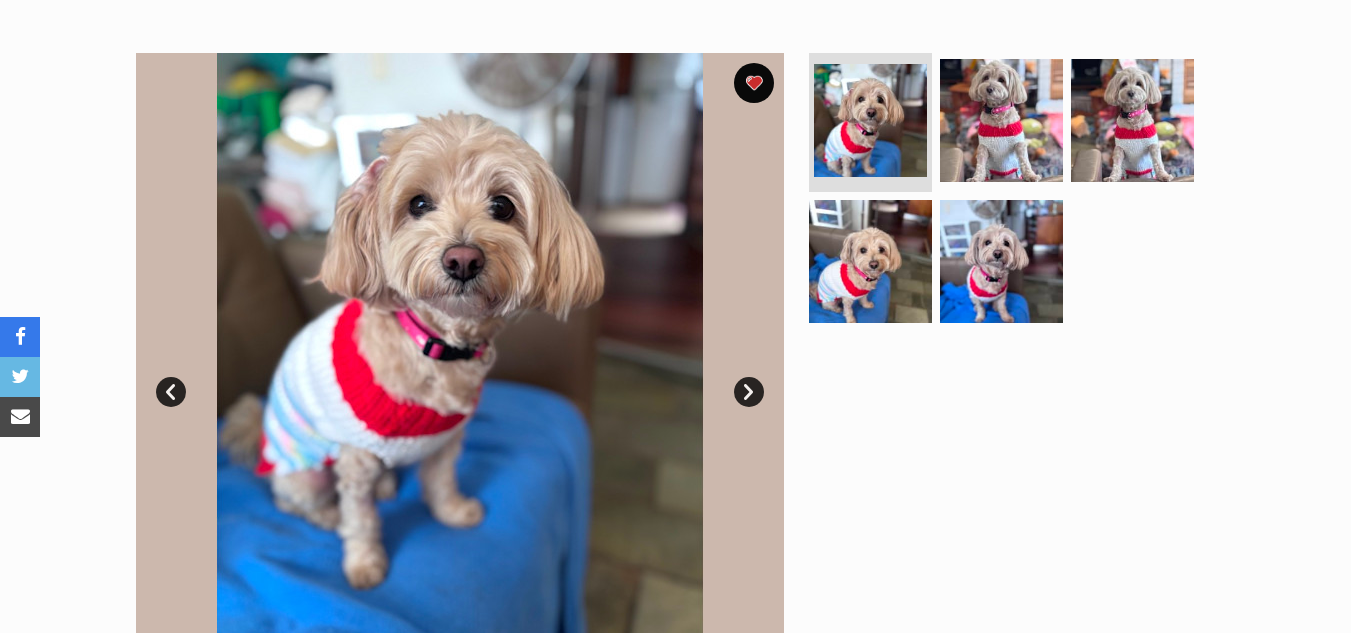 click on "Next" at bounding box center [749, 392] 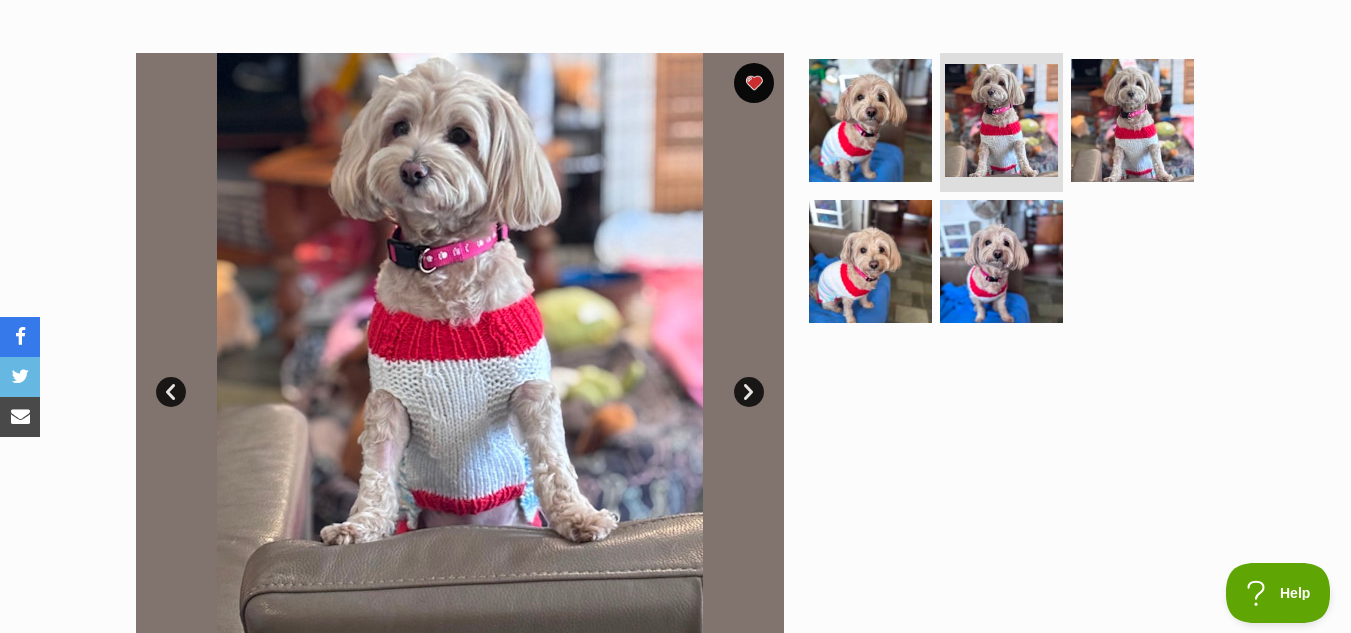 scroll, scrollTop: 0, scrollLeft: 0, axis: both 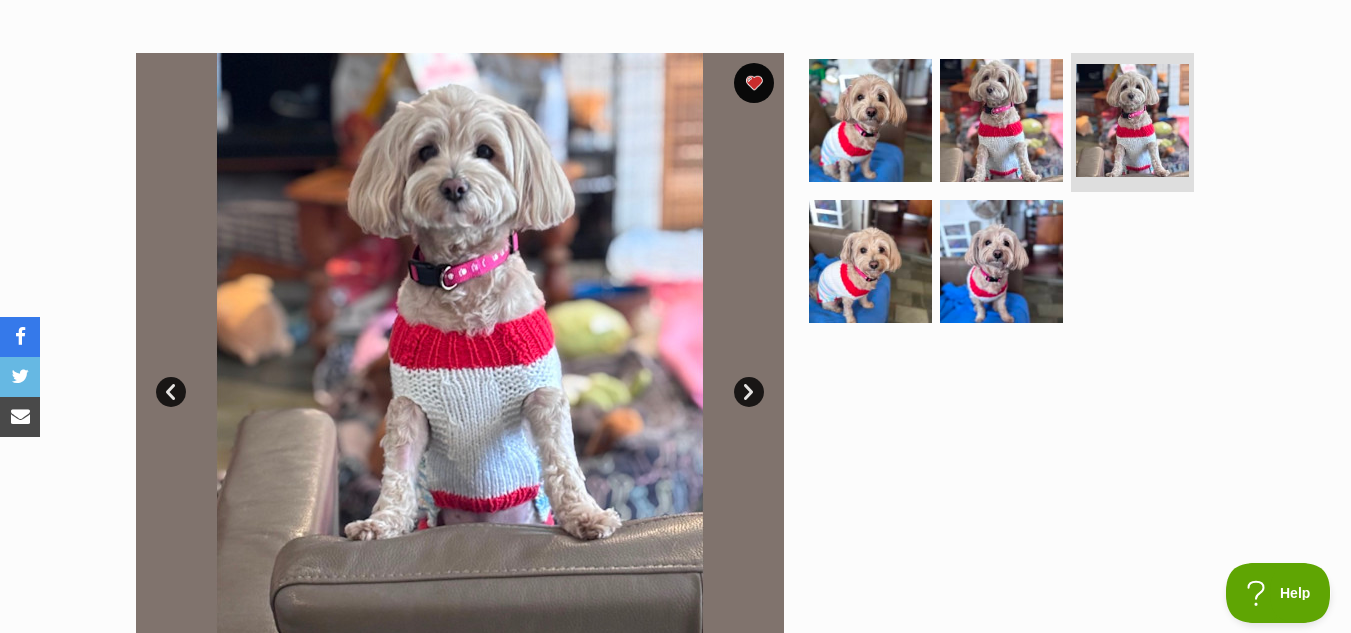 click on "Next" at bounding box center [749, 392] 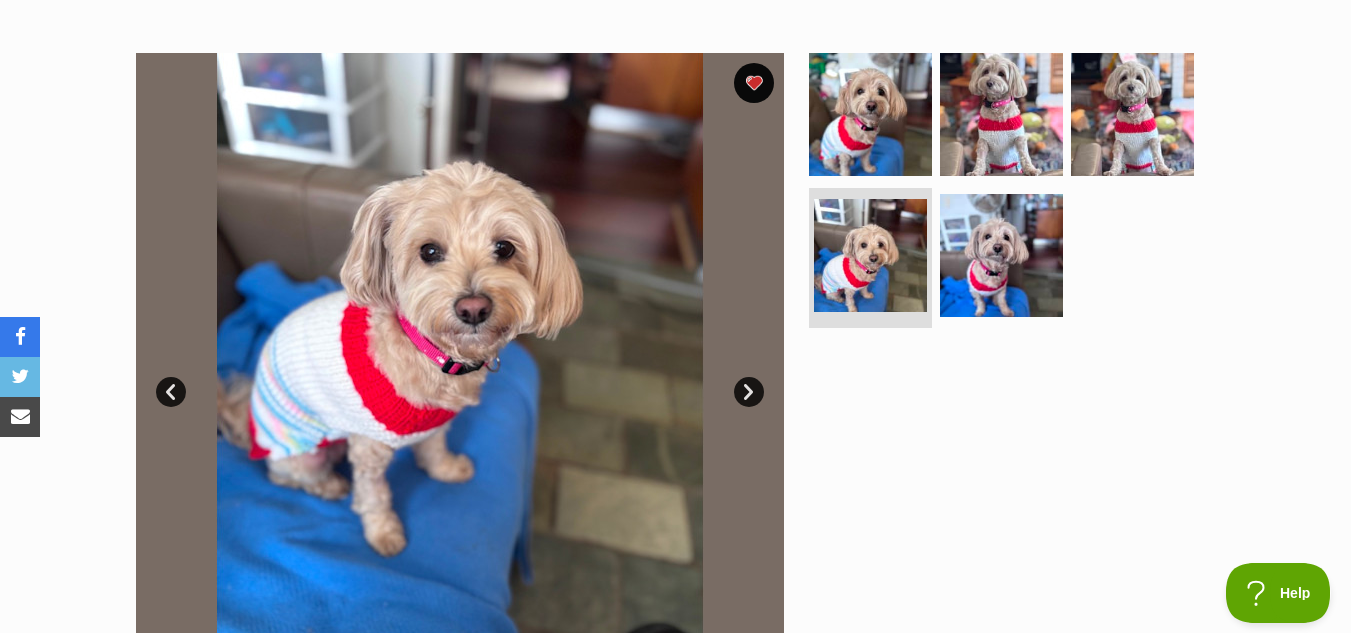 click on "Next" at bounding box center [749, 392] 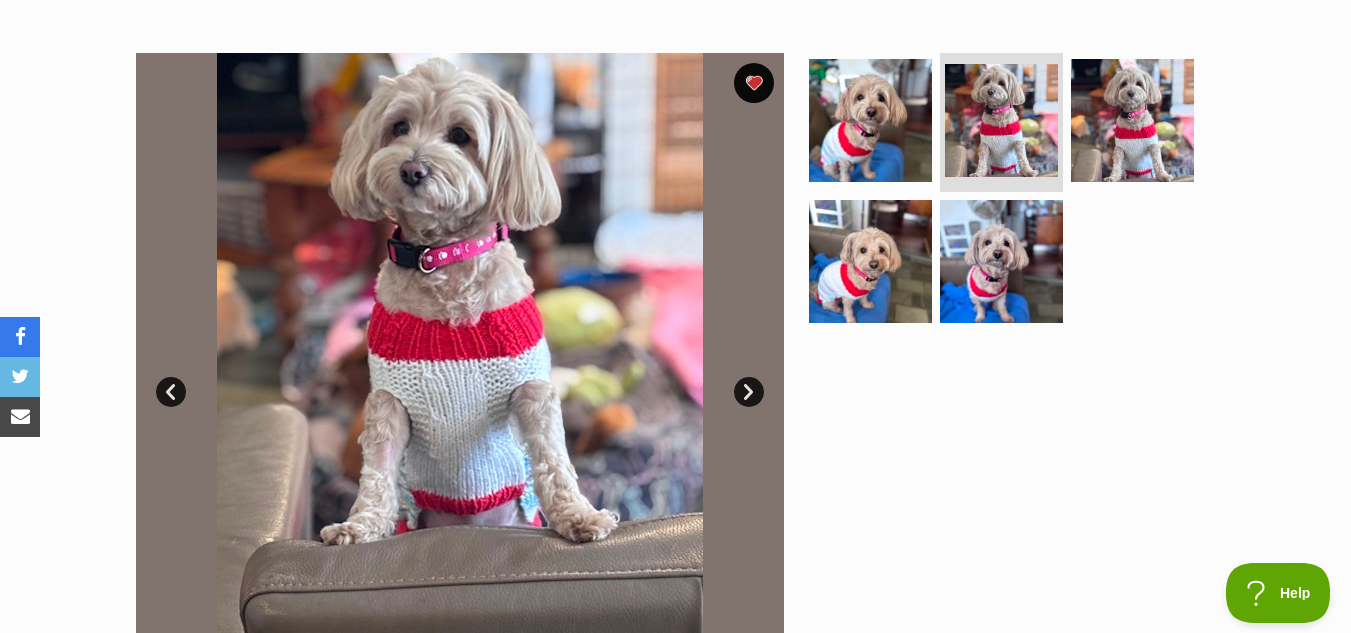 click on "Next" at bounding box center [749, 392] 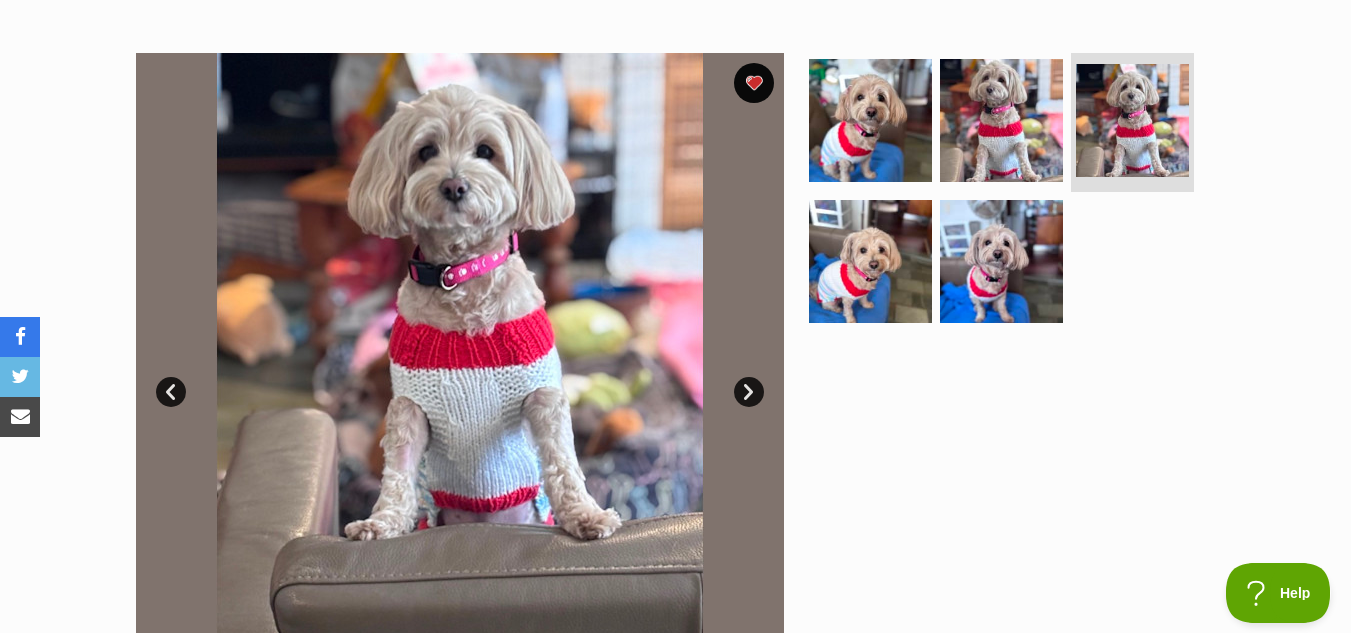 scroll, scrollTop: 0, scrollLeft: 0, axis: both 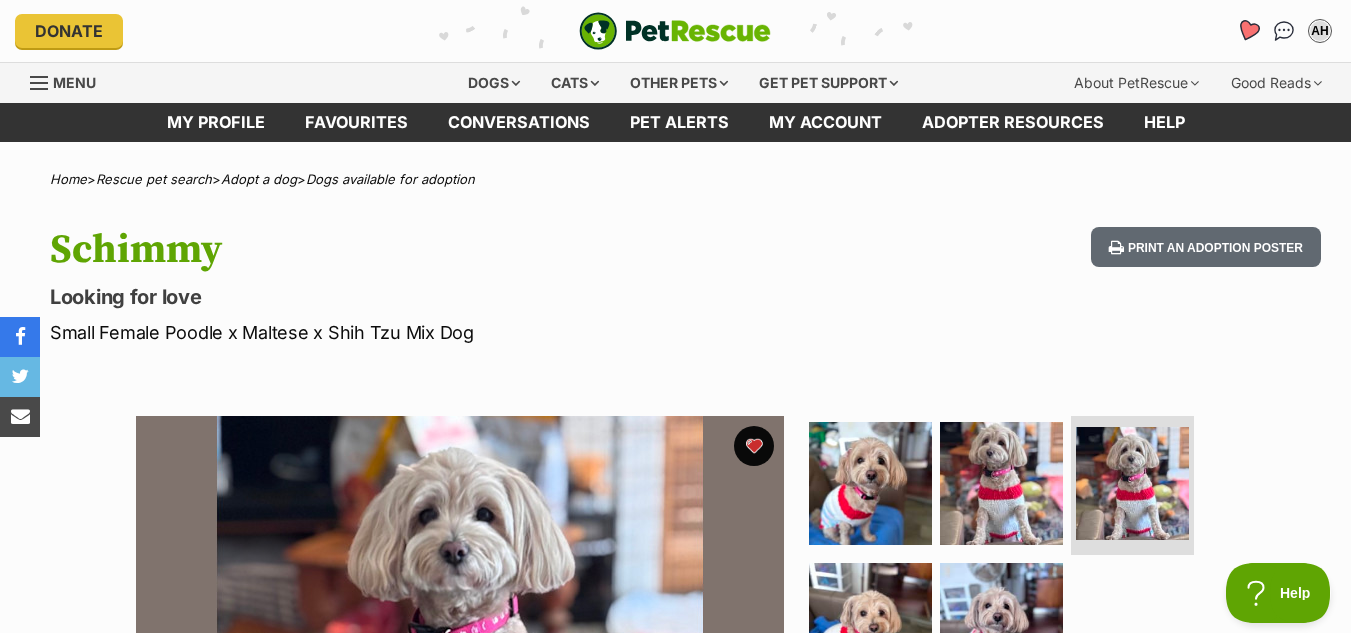 click 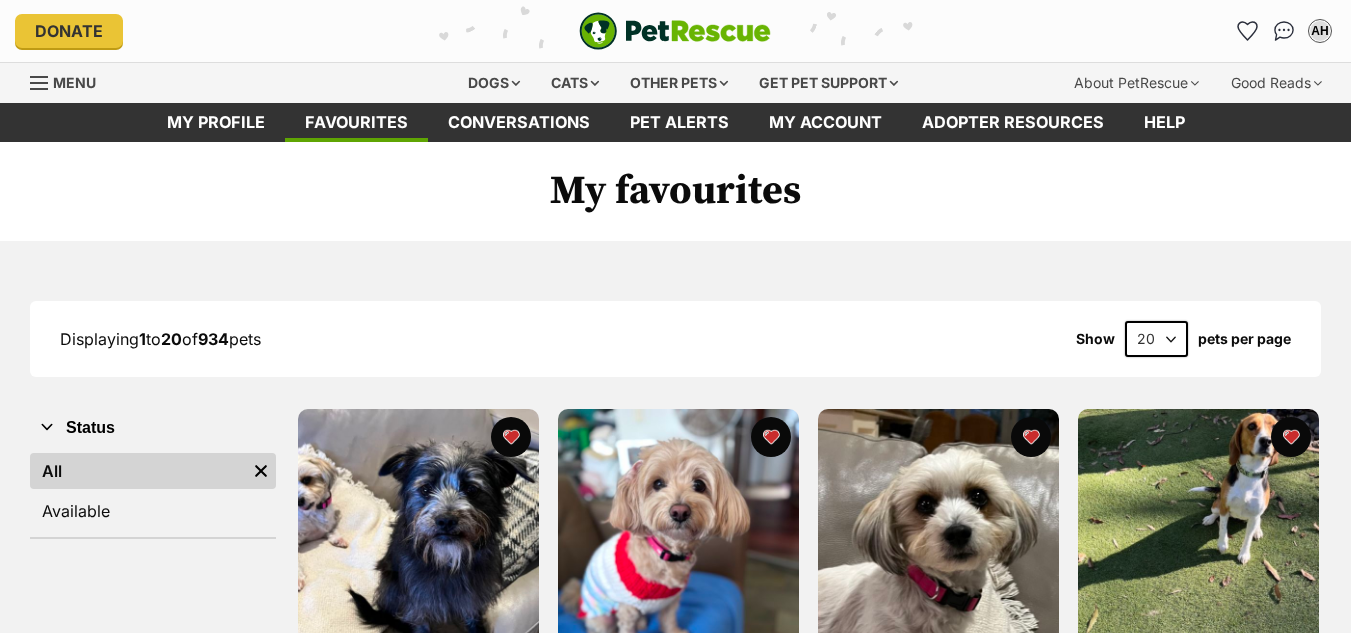 scroll, scrollTop: 0, scrollLeft: 0, axis: both 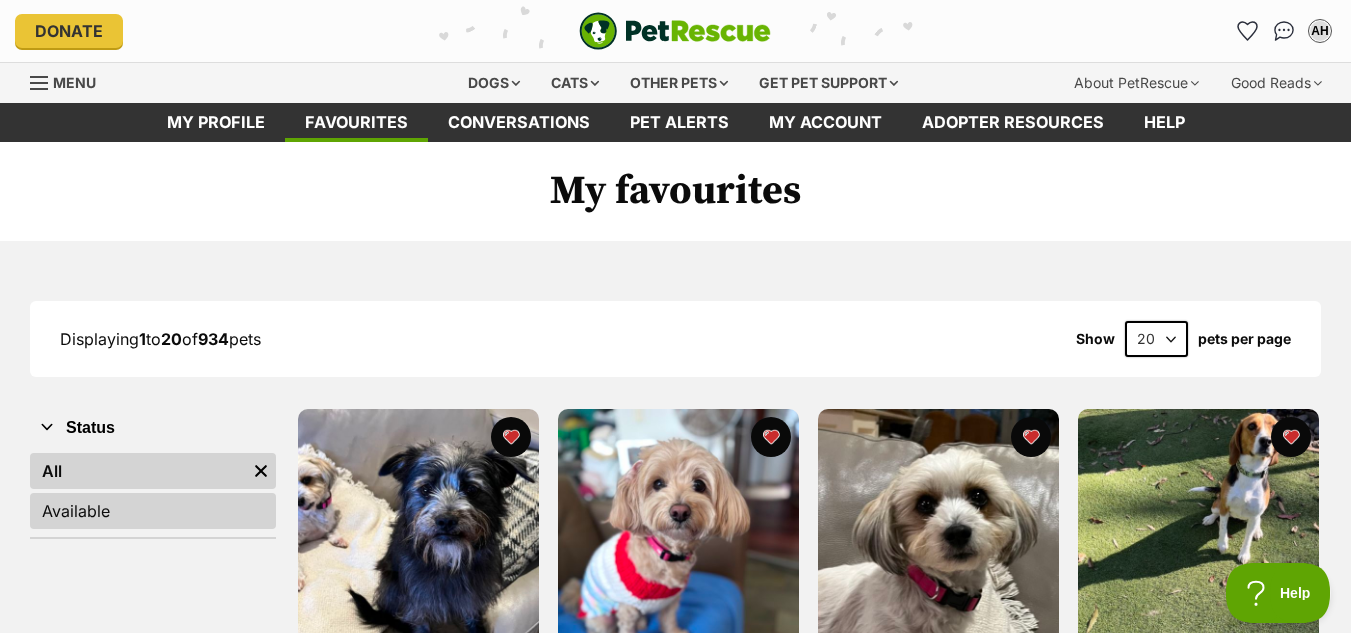 click on "Available" at bounding box center [153, 511] 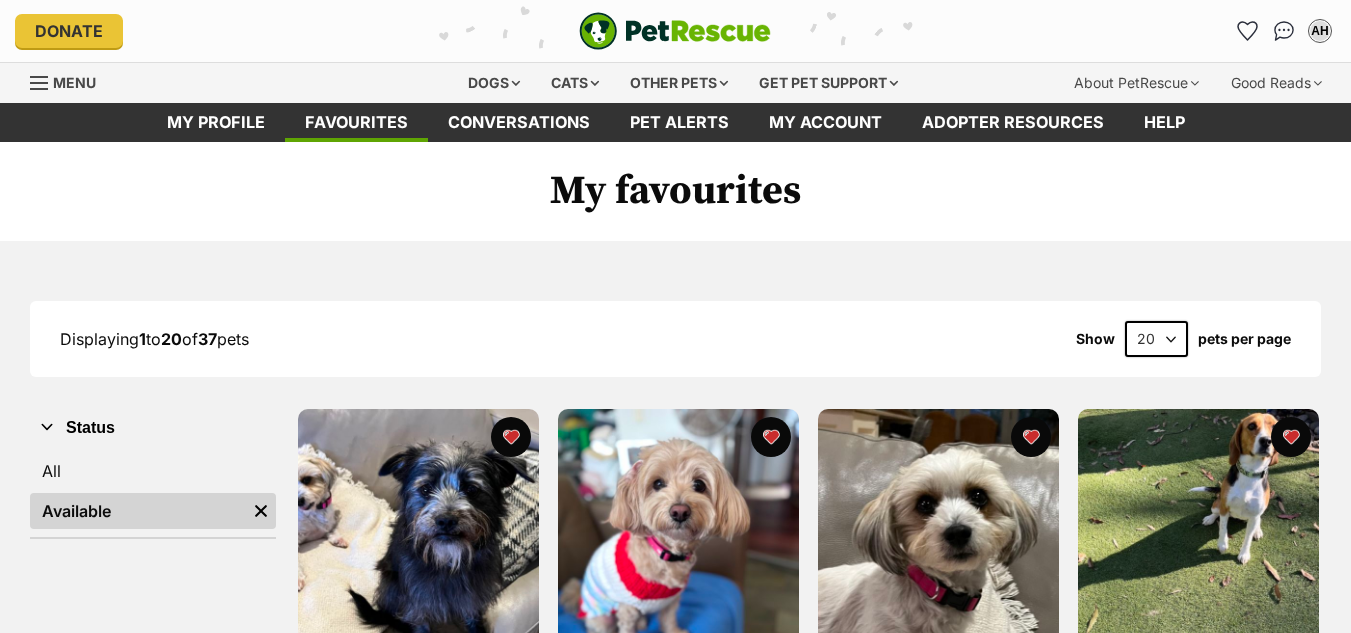 scroll, scrollTop: 0, scrollLeft: 0, axis: both 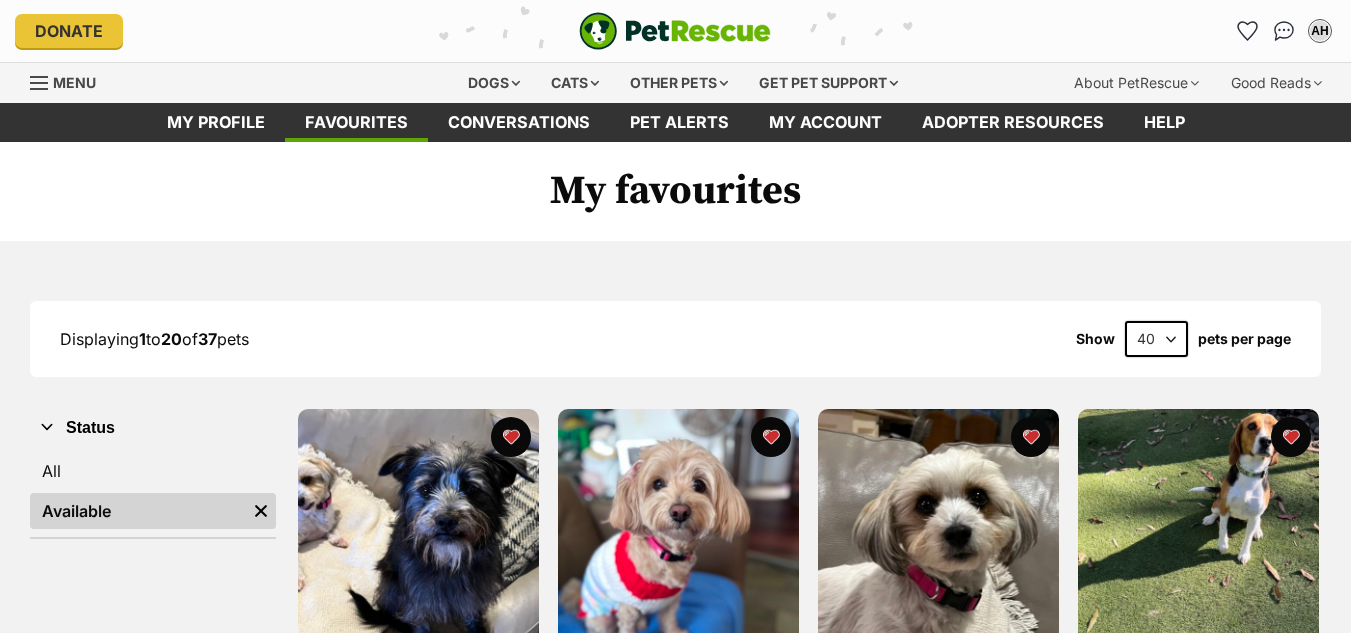 click on "20 40 60" at bounding box center [1156, 339] 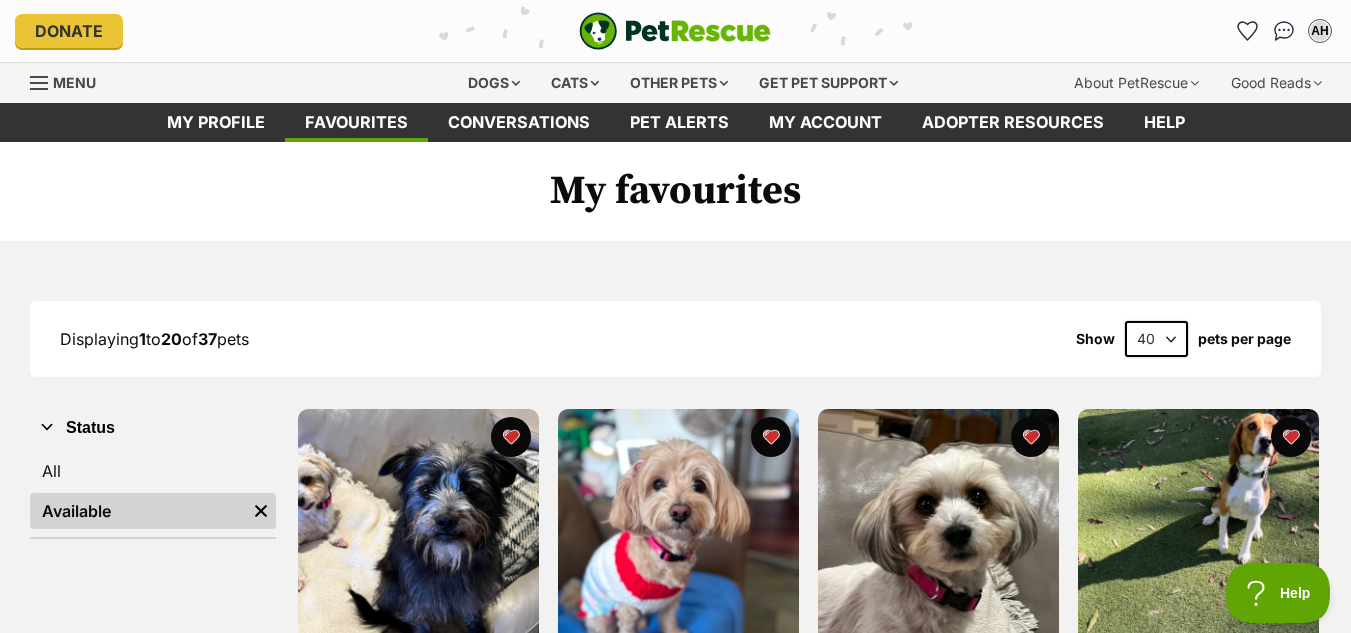 scroll, scrollTop: 0, scrollLeft: 0, axis: both 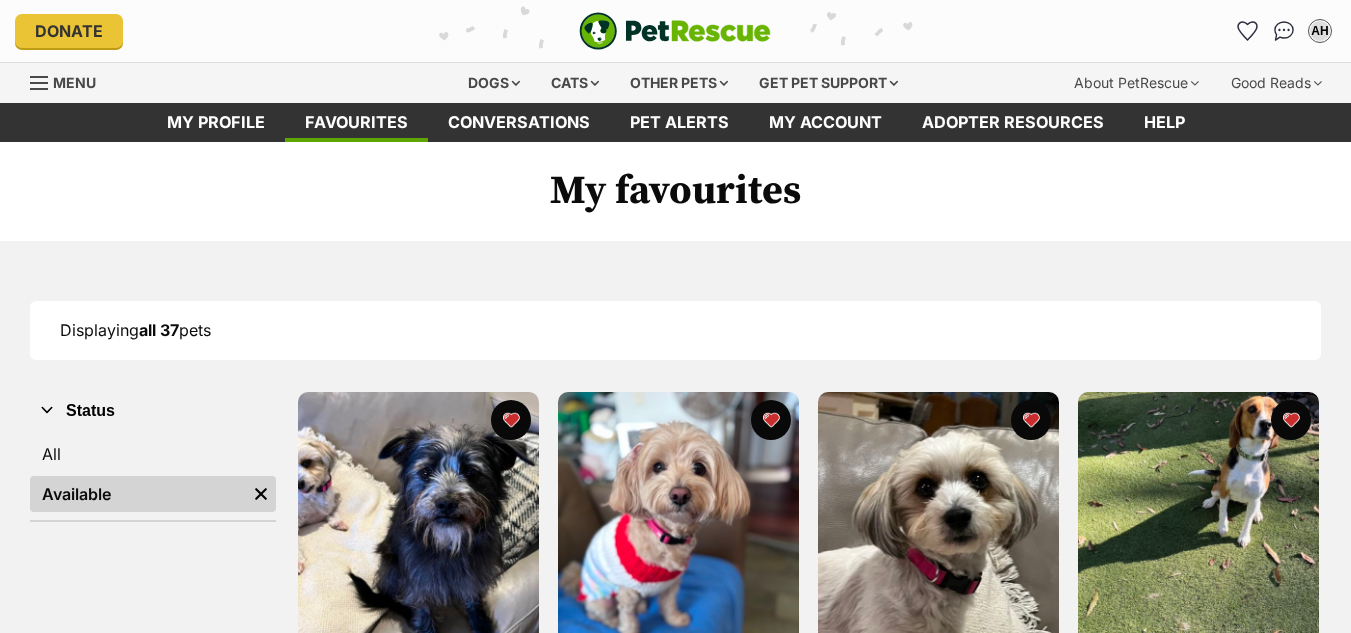 click on "Skip to main content
Log in to favourite this pet
Log in
Or sign up
Search PetRescue
Search for a pet, rescue group or article
Please select PetRescue ID
Pet name
Group
Article
Go
E.g. enter a pet's id into the search.
E.g. enter a pet's name into the search.
E.g. enter a rescue groups's name.
E.g. enter in a keyword to find an article.
Log in to set up alerts
Log in
Or sign up
Close Sidebar
Welcome, [FIRST] [LAST]!
Log out
Find pets to foster or adopt
Browse for dogs and puppies
Browse for cats and kittens
Browse for other pets
Search the website
Pets needing foster care
All pets
Keyword search
Rescue directory
My account
Favourites
Alerts
Pet alert matches
Account settings
Adopter profile
Change password" at bounding box center (675, 2298) 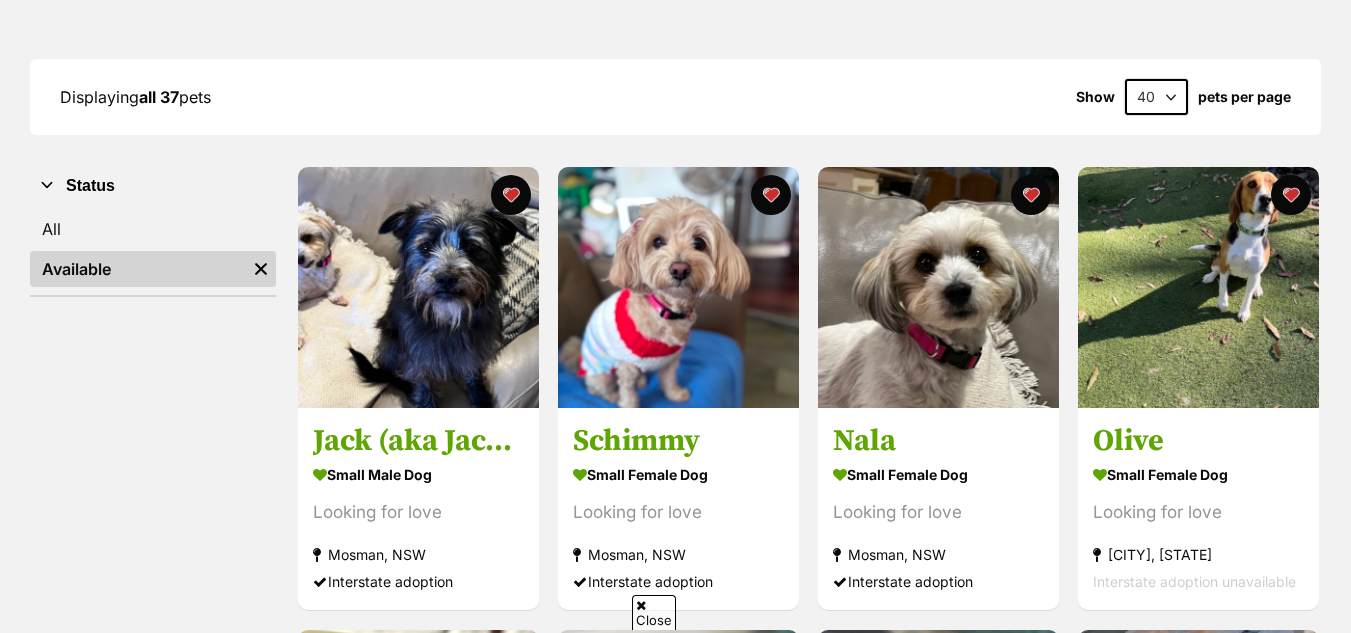scroll, scrollTop: 0, scrollLeft: 0, axis: both 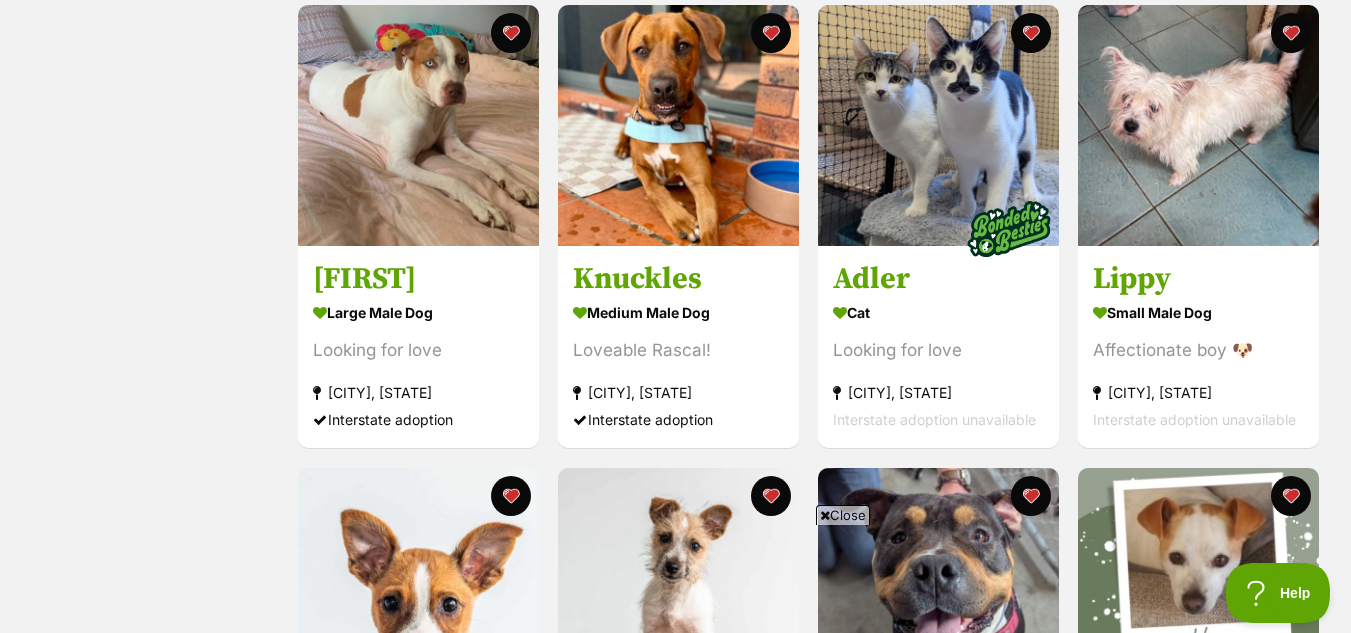 click on "Close" at bounding box center [843, 515] 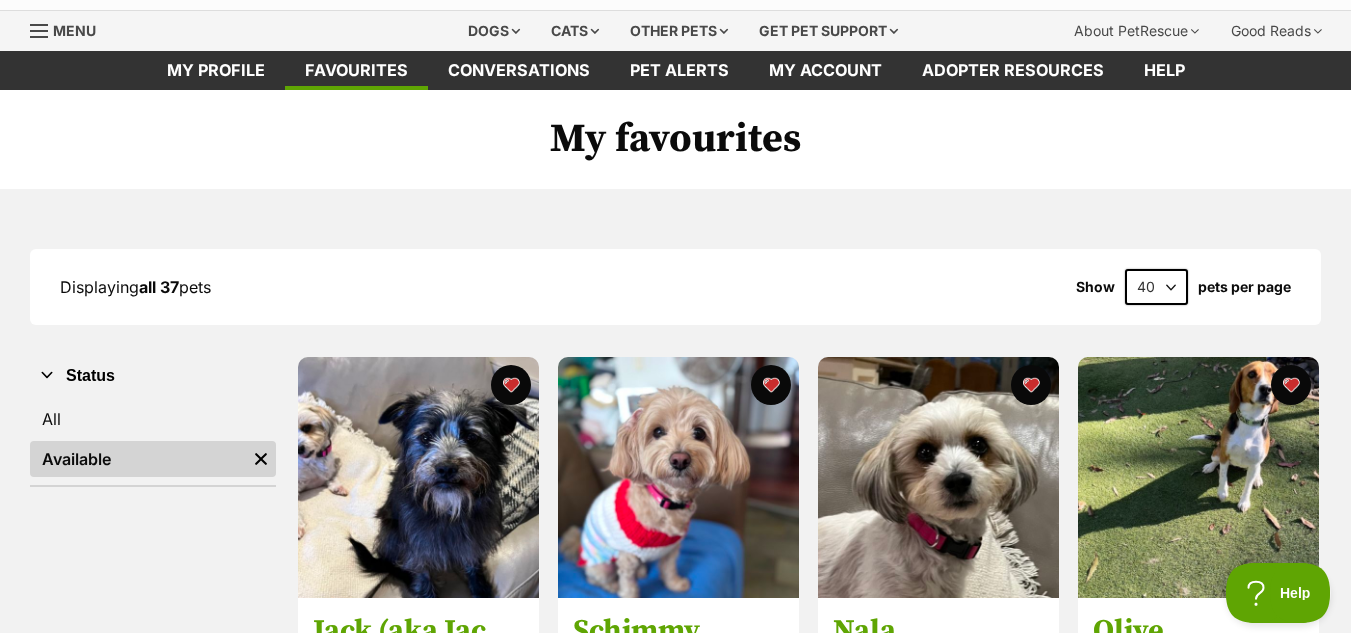 scroll, scrollTop: 0, scrollLeft: 0, axis: both 